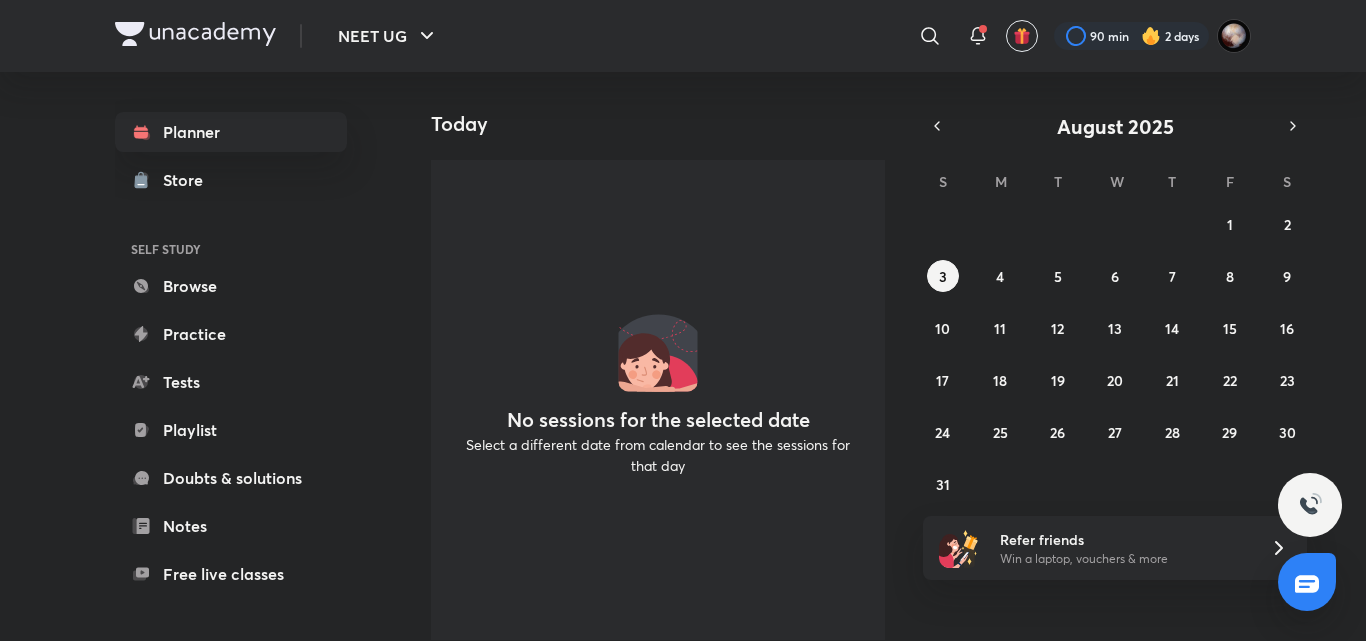 scroll, scrollTop: 0, scrollLeft: 0, axis: both 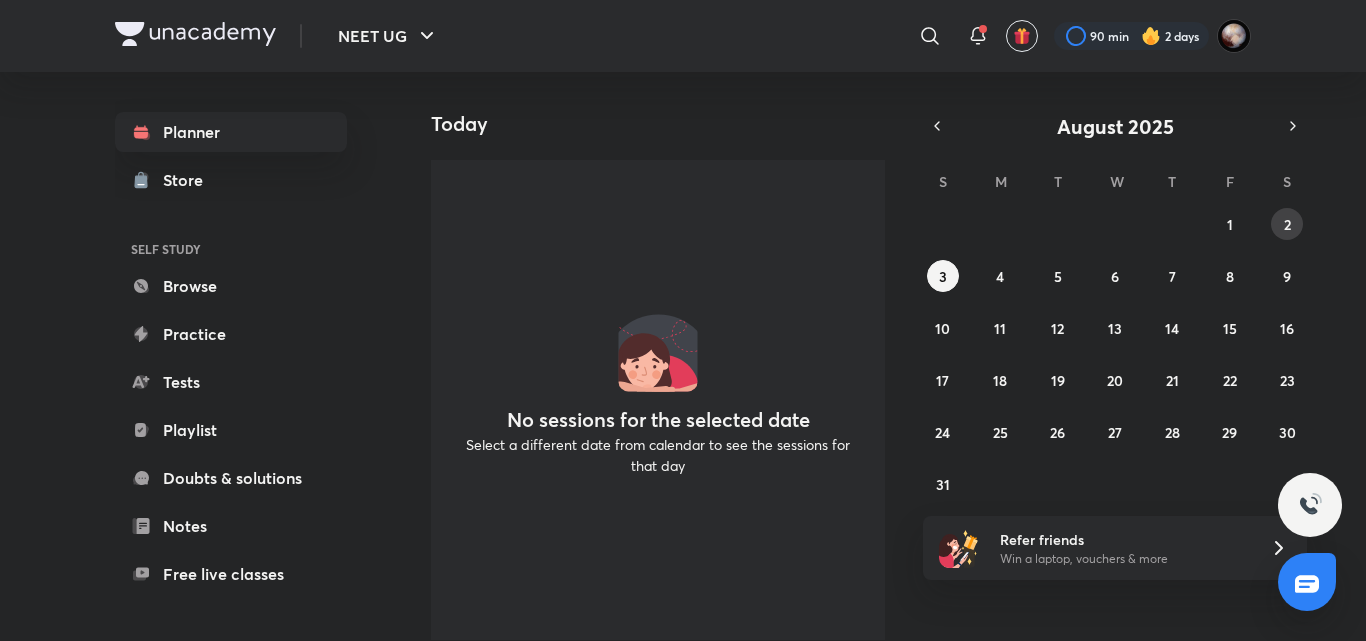 click on "2" at bounding box center [1287, 224] 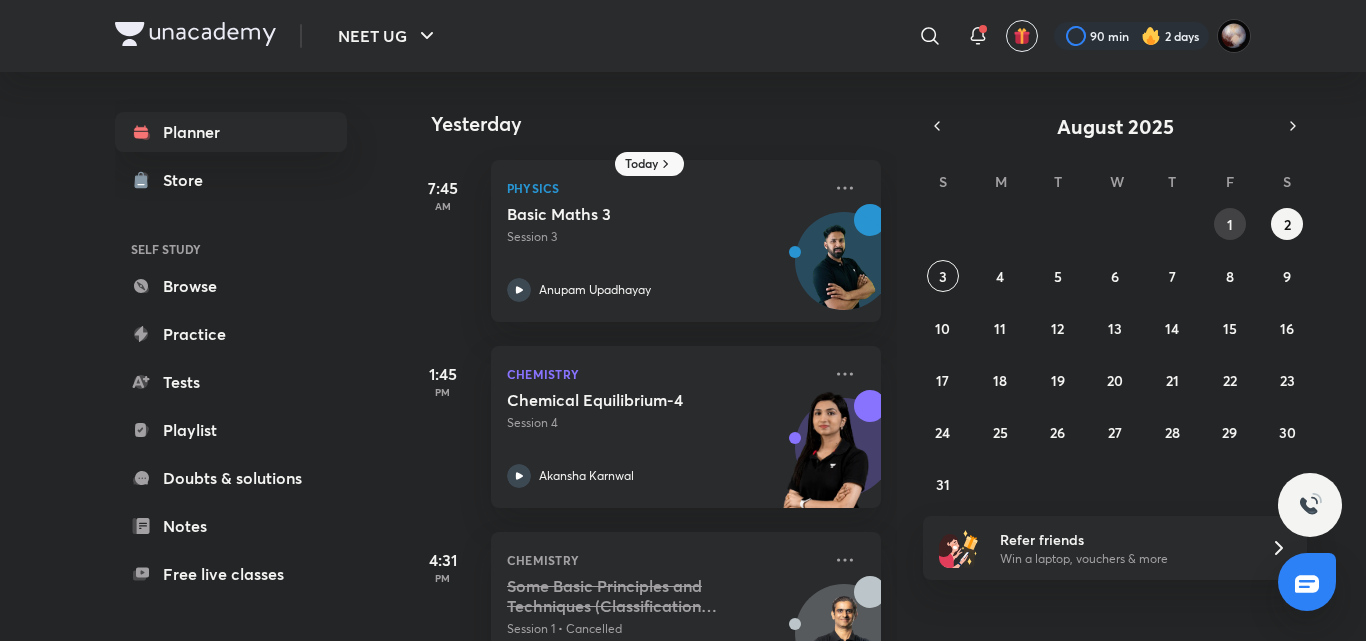 click on "1" at bounding box center (1230, 224) 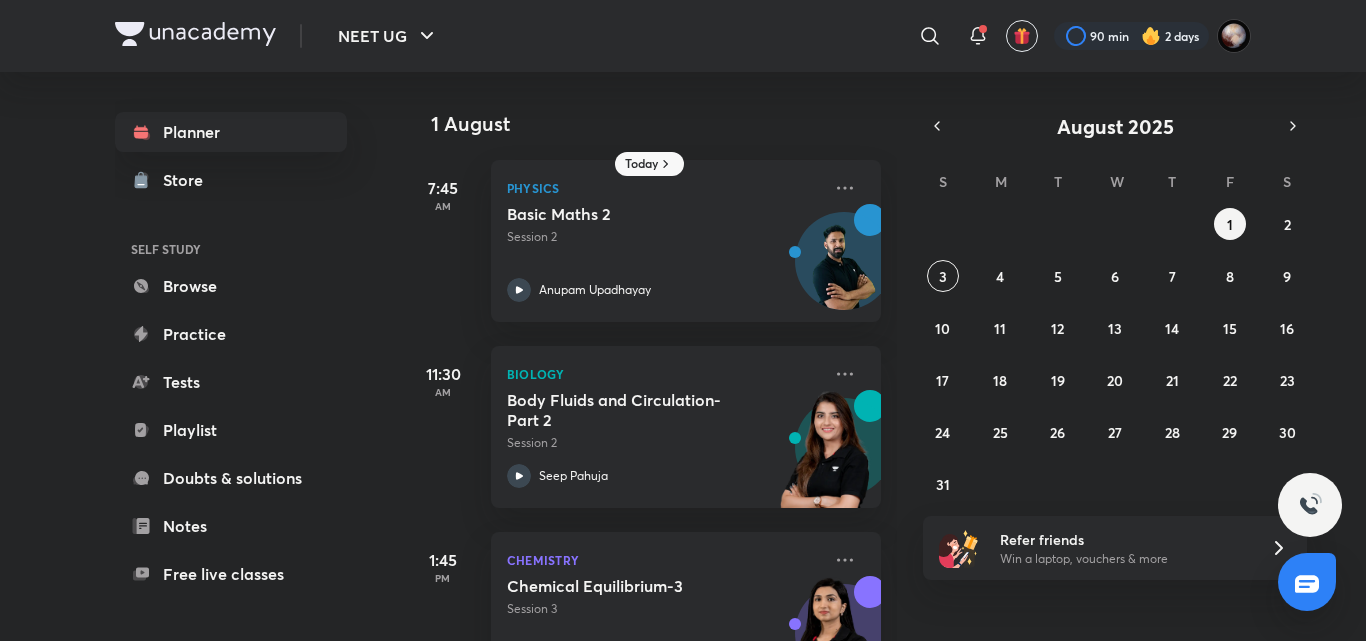 click on "1 August 7:45 AM Physics Basic Maths 2 Session 2 Anupam Upadhayay 11:30 AM Biology Body Fluids and Circulation- Part 2 Session 2 Seep Pahuja 1:45 PM Chemistry Chemical Equilibrium-3 Session 3 Akansha Karnwal 8:00 PM Chemistry Introduction Session 1 Anushka Choudhary" at bounding box center [882, 356] 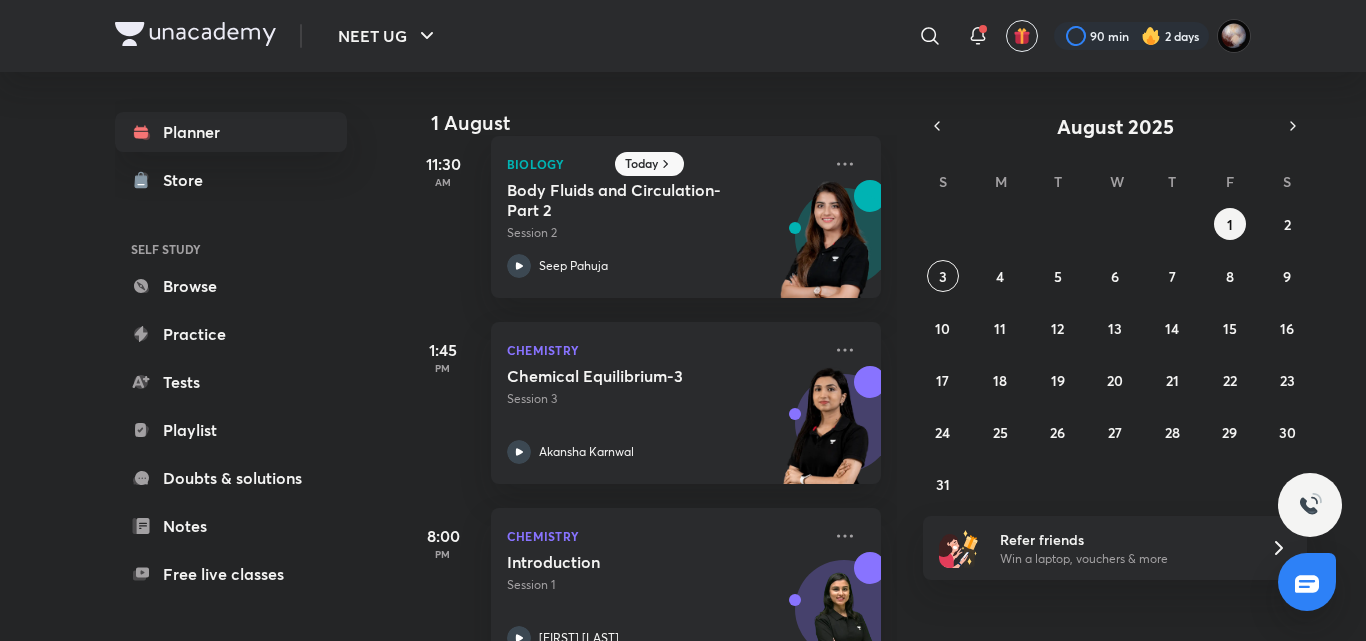 scroll, scrollTop: 220, scrollLeft: 0, axis: vertical 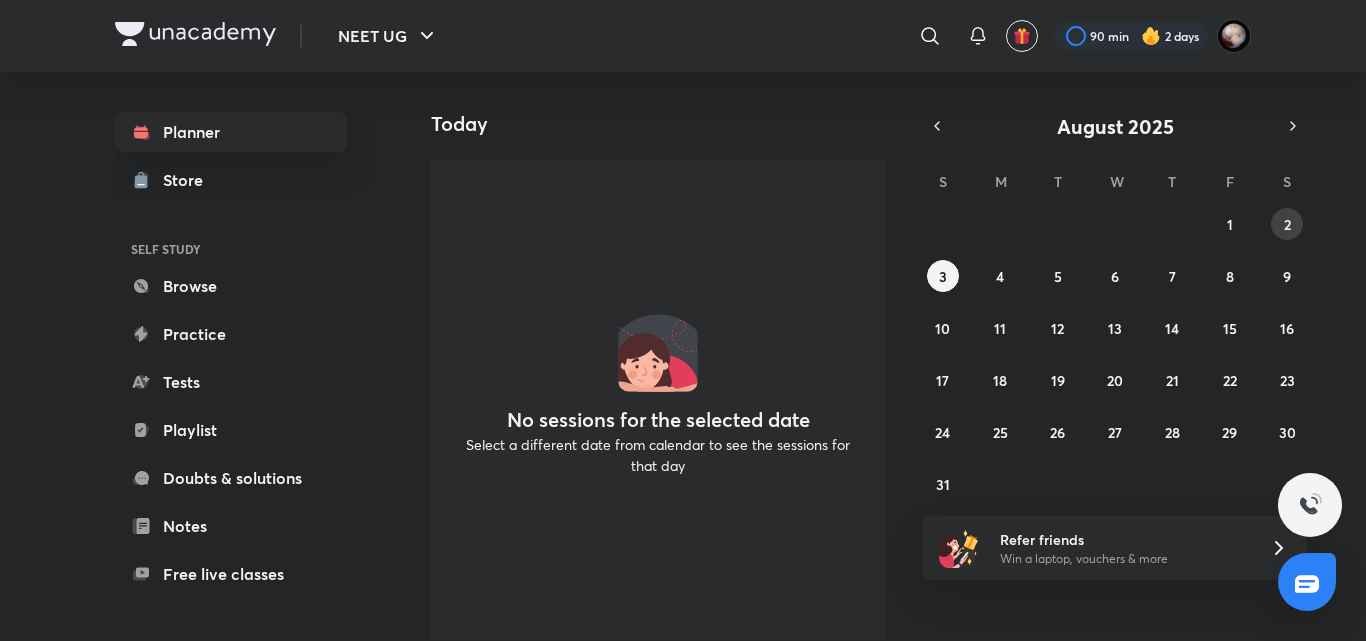 click on "2" at bounding box center [1287, 224] 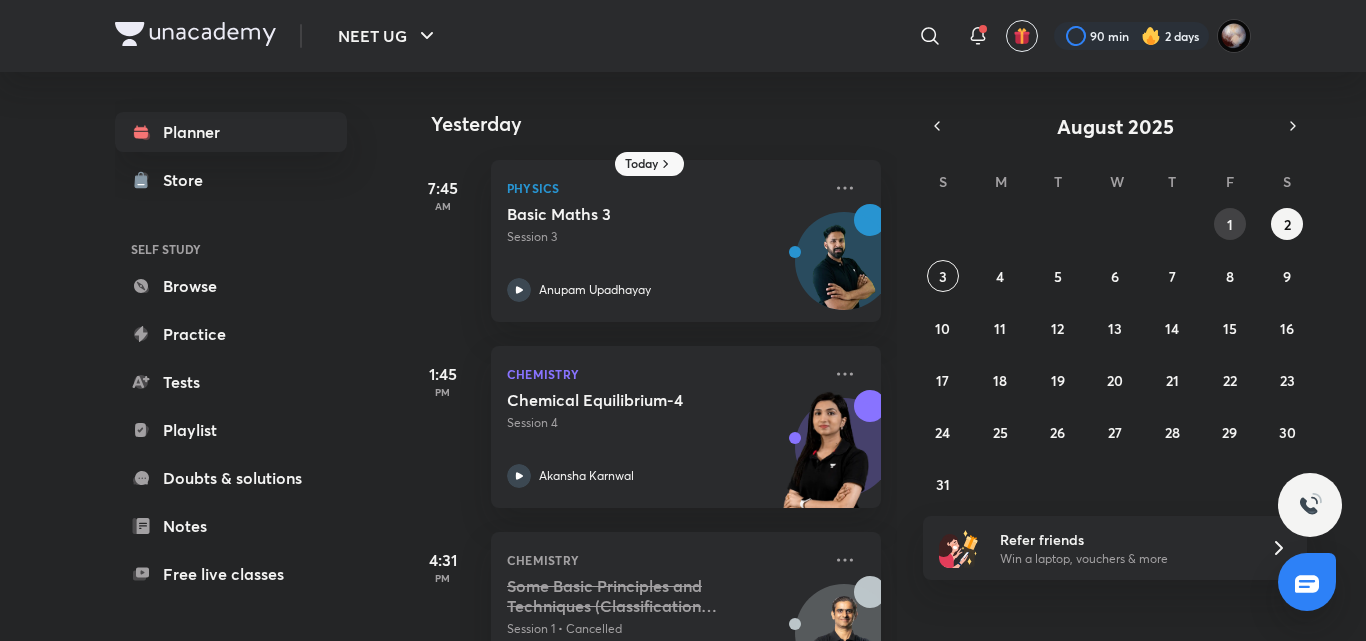 click on "1" at bounding box center (1230, 224) 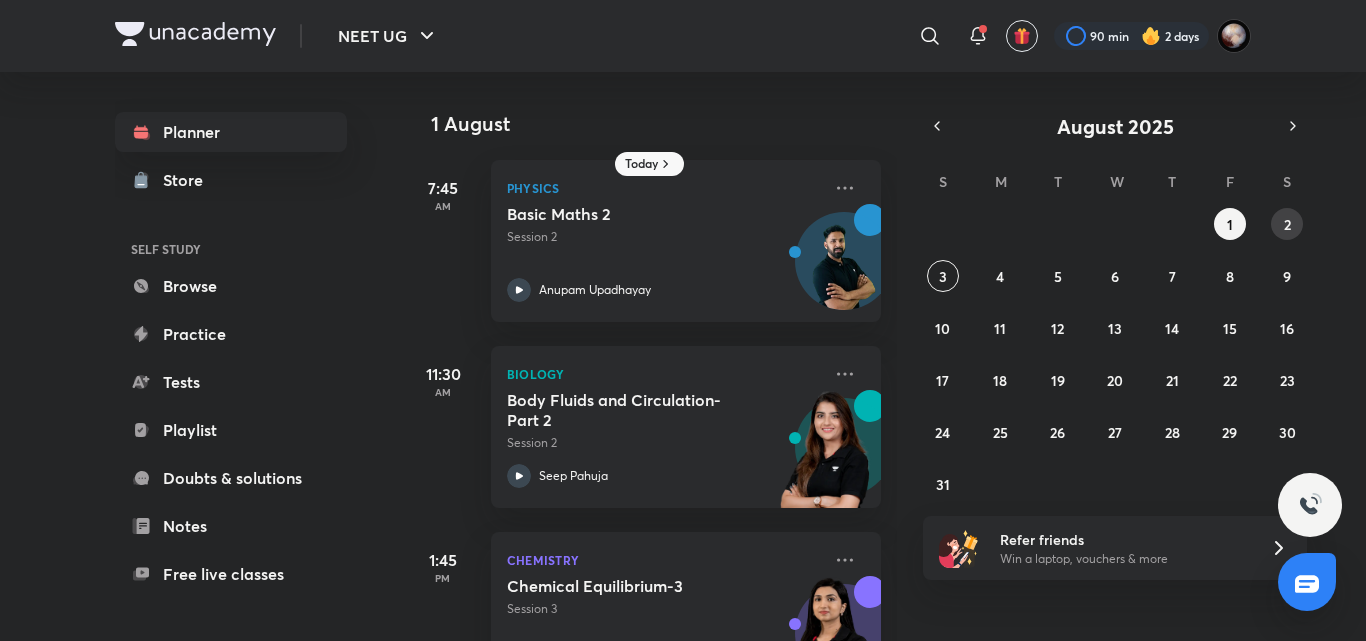 click on "2" at bounding box center (1287, 224) 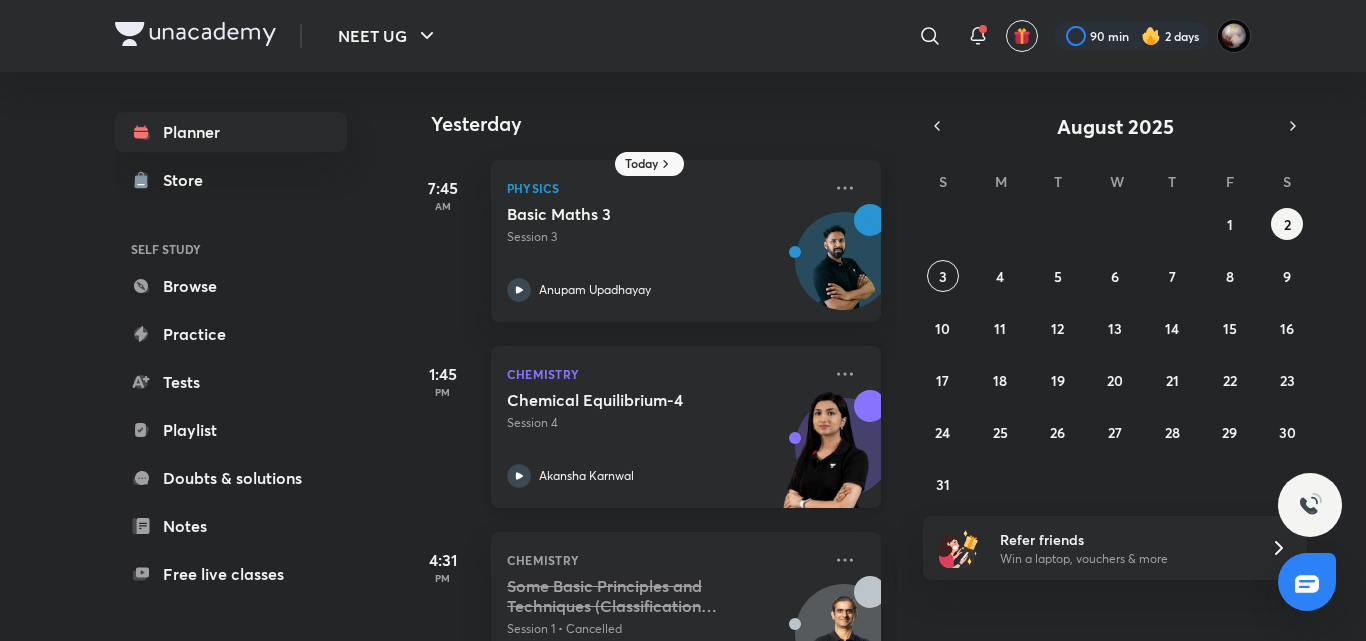 scroll, scrollTop: 84, scrollLeft: 0, axis: vertical 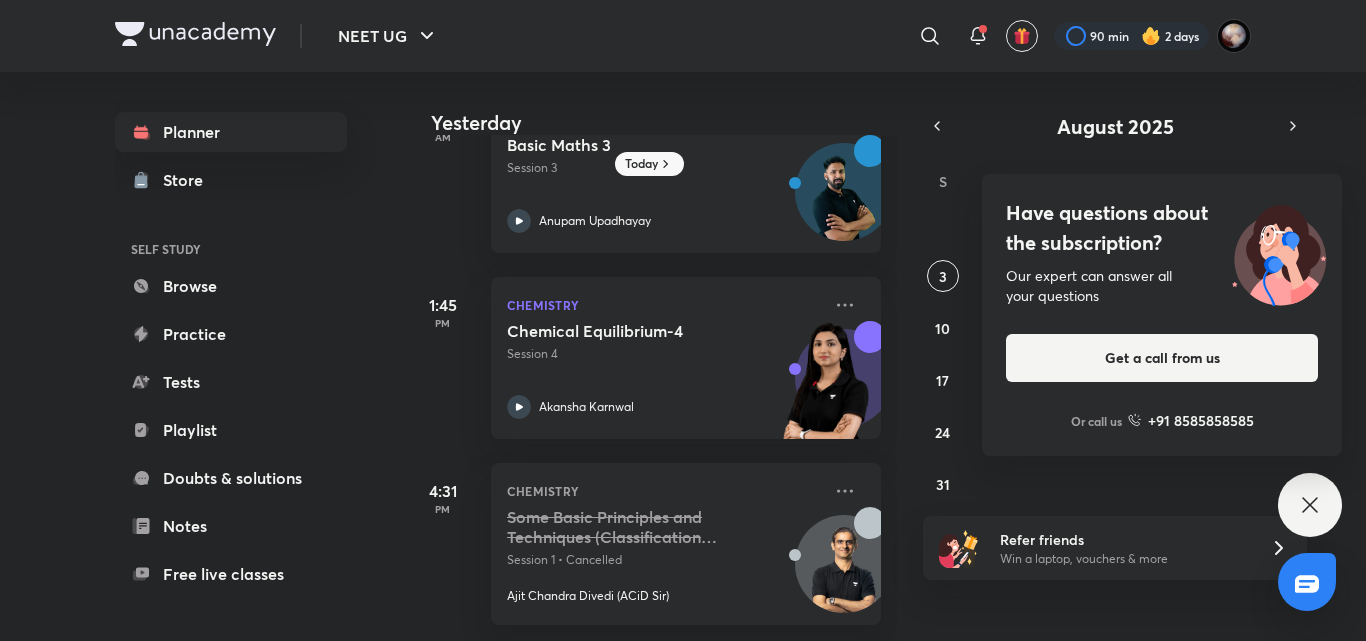 click 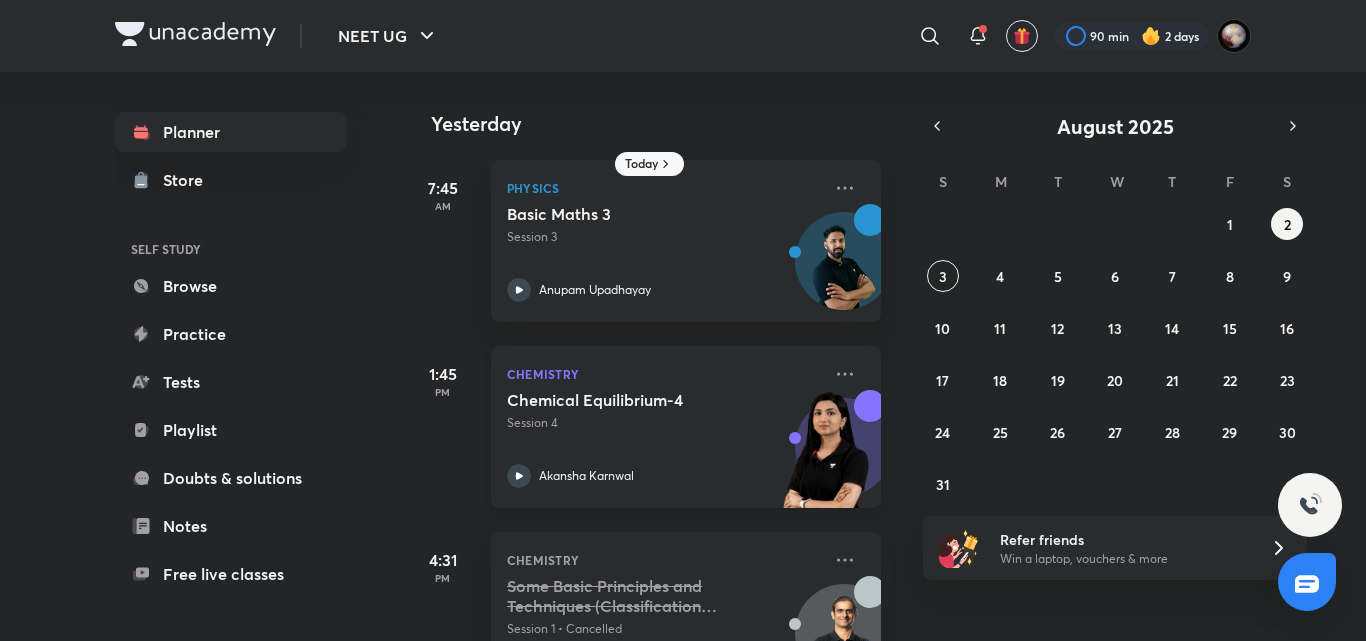 scroll, scrollTop: 84, scrollLeft: 0, axis: vertical 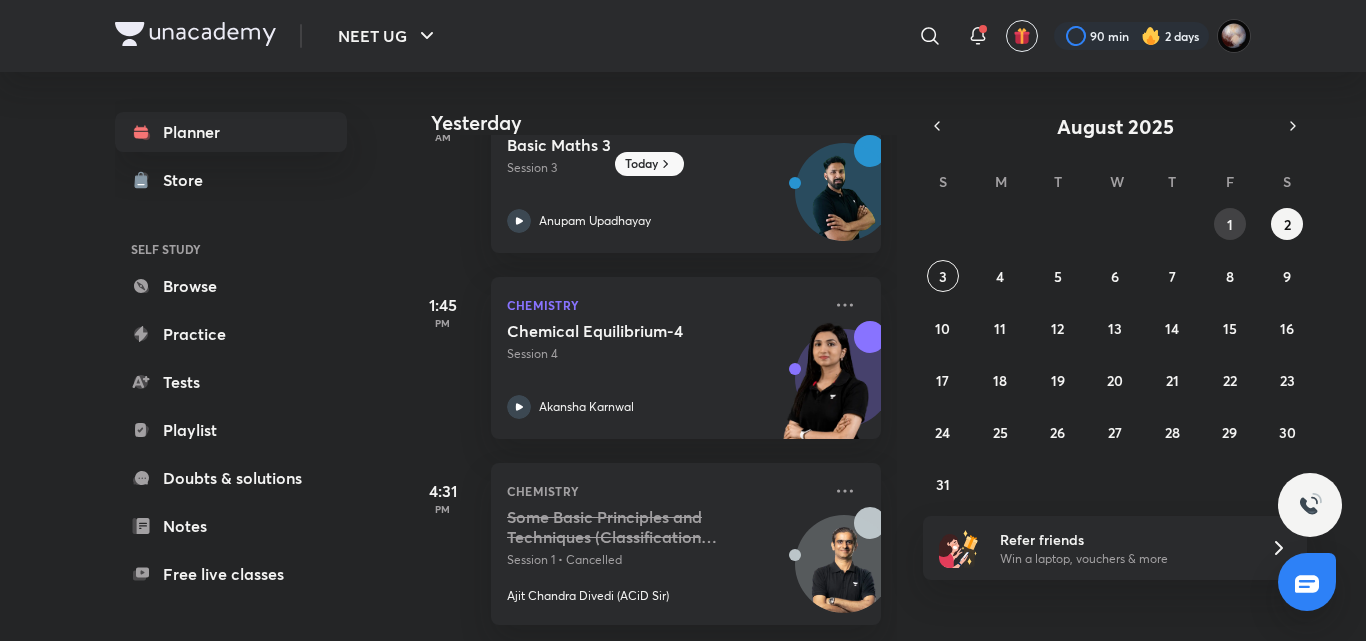 click on "1" at bounding box center (1230, 224) 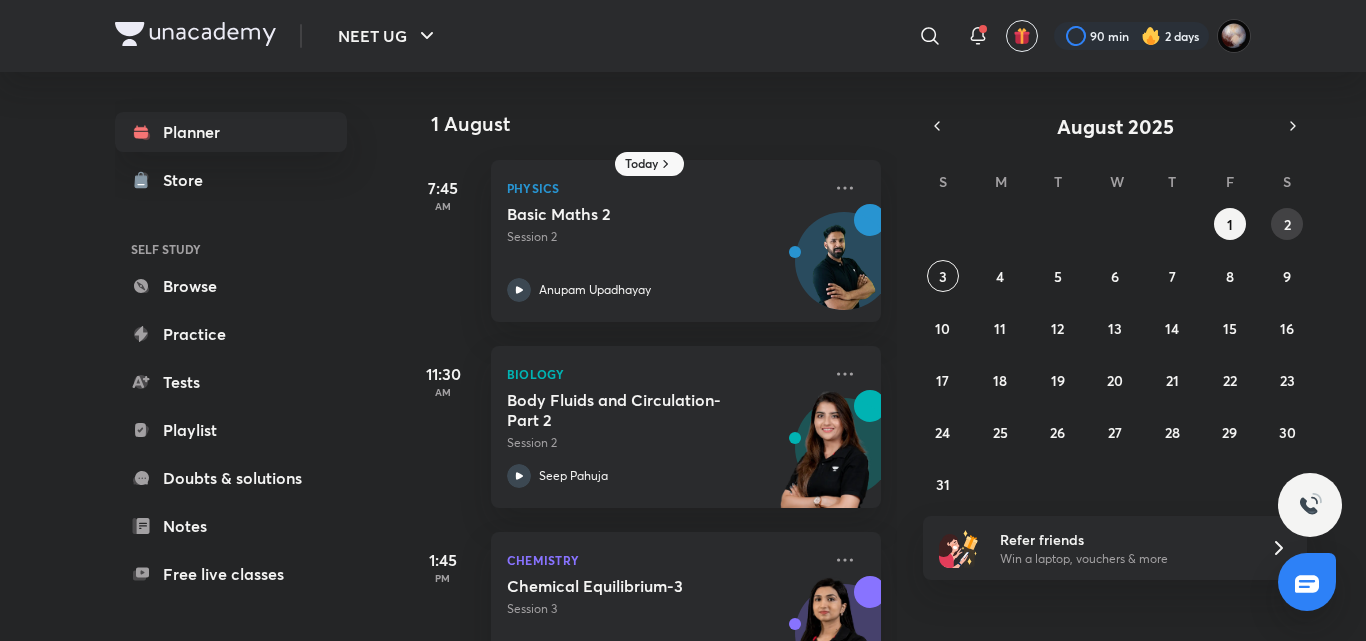 click on "2" at bounding box center (1287, 224) 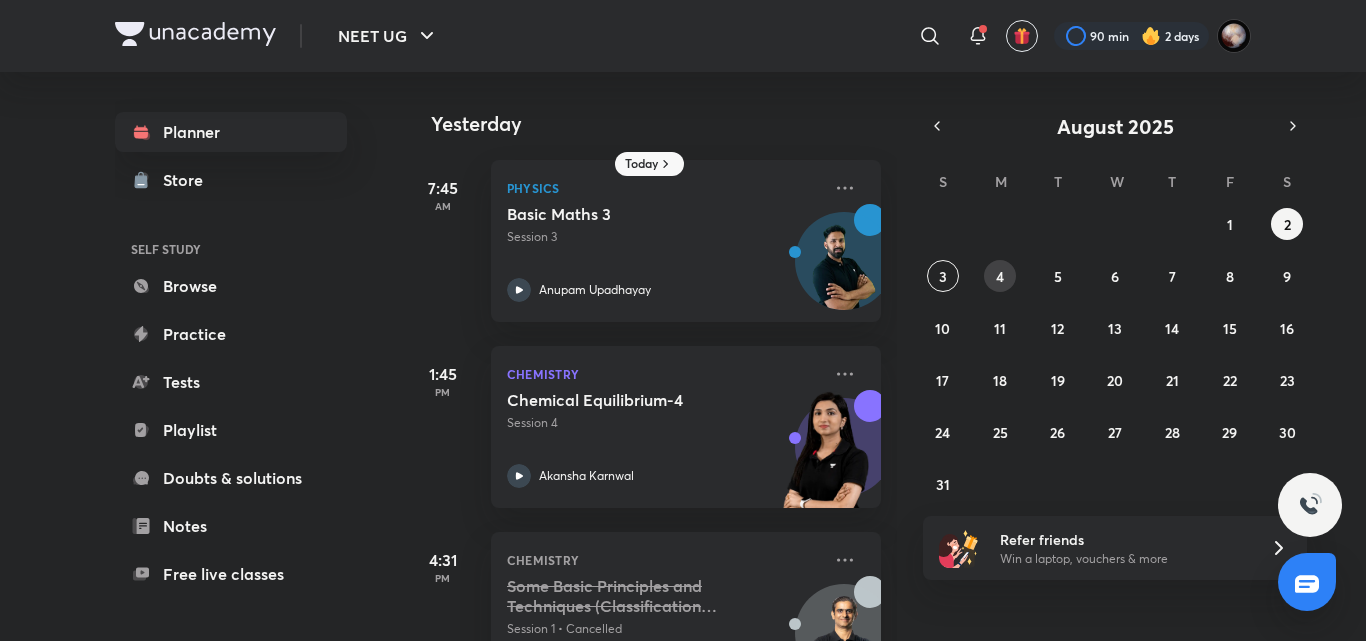 click on "4" at bounding box center [1000, 276] 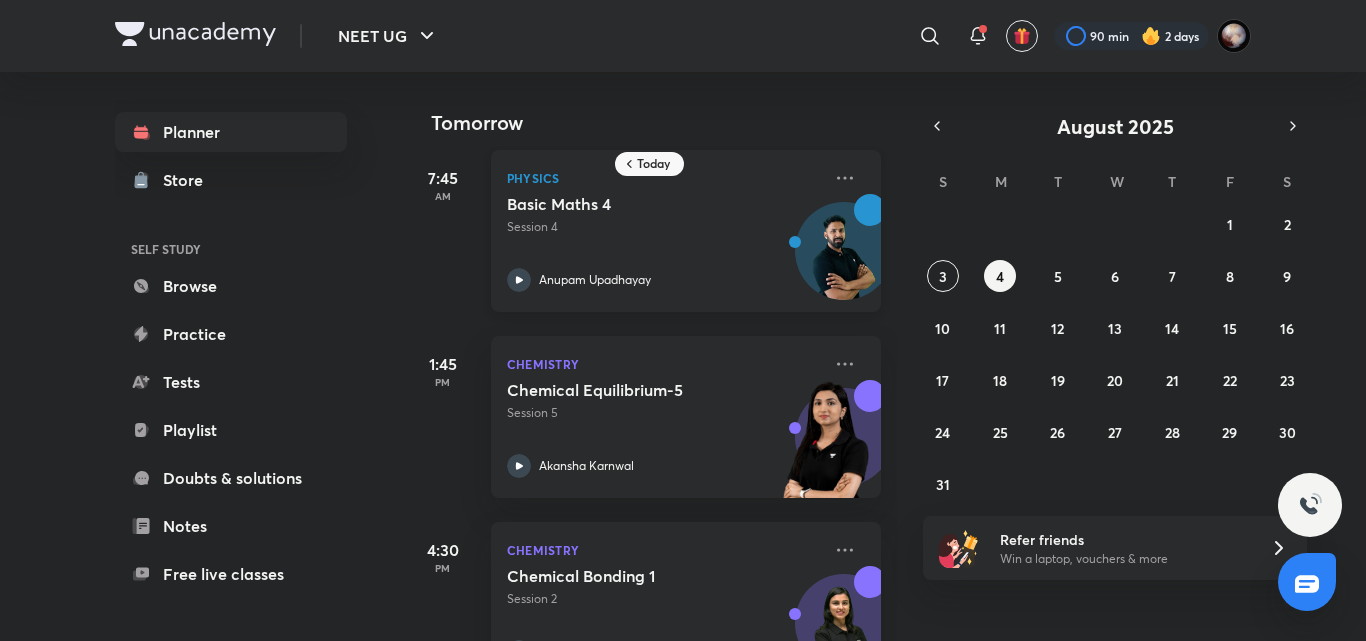 scroll, scrollTop: 0, scrollLeft: 0, axis: both 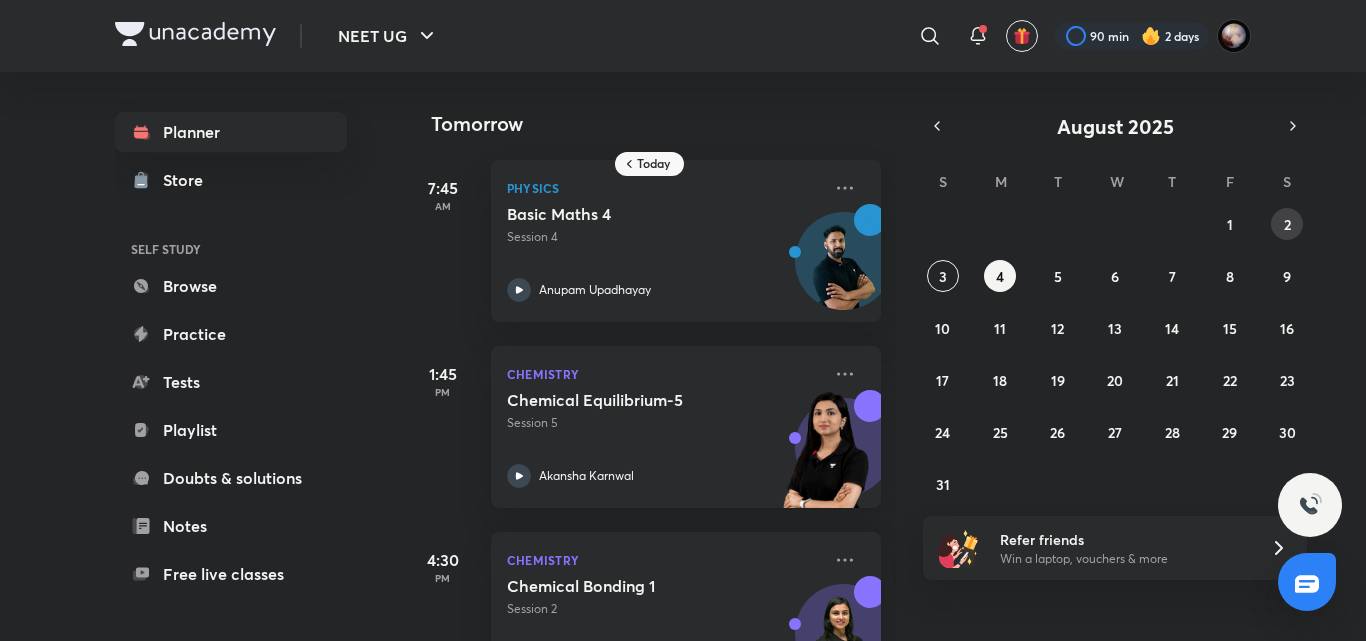 click on "2" at bounding box center (1287, 224) 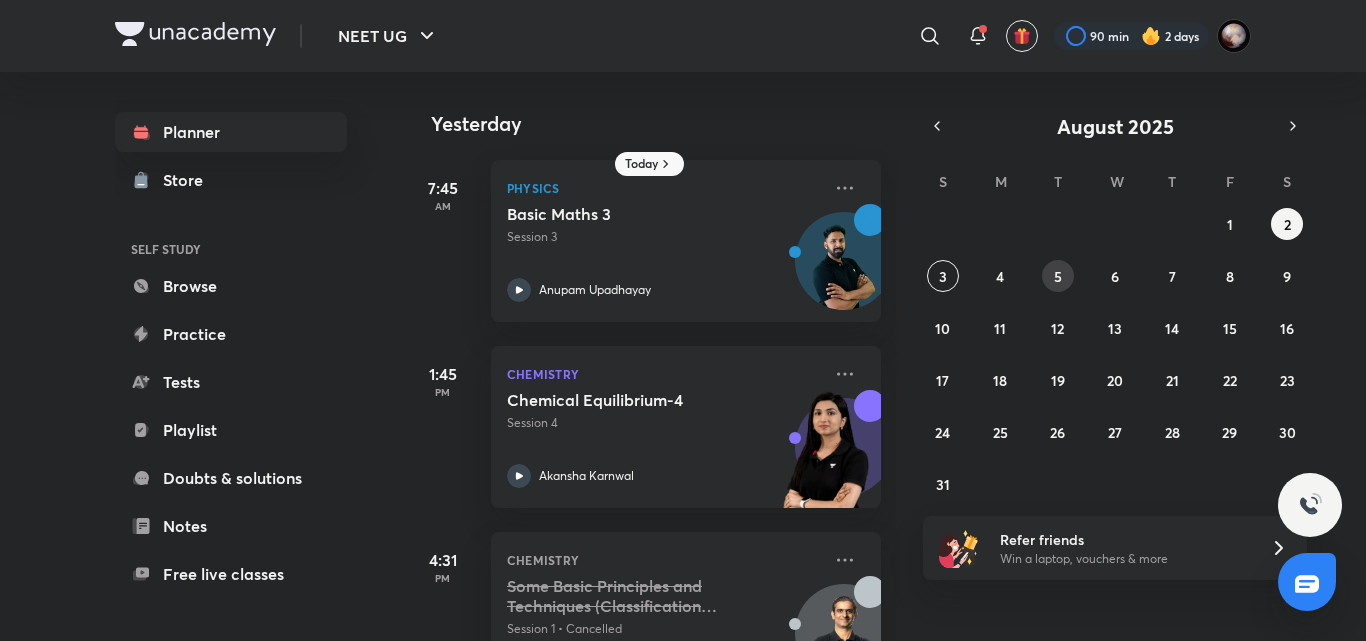 click on "5" at bounding box center [1058, 276] 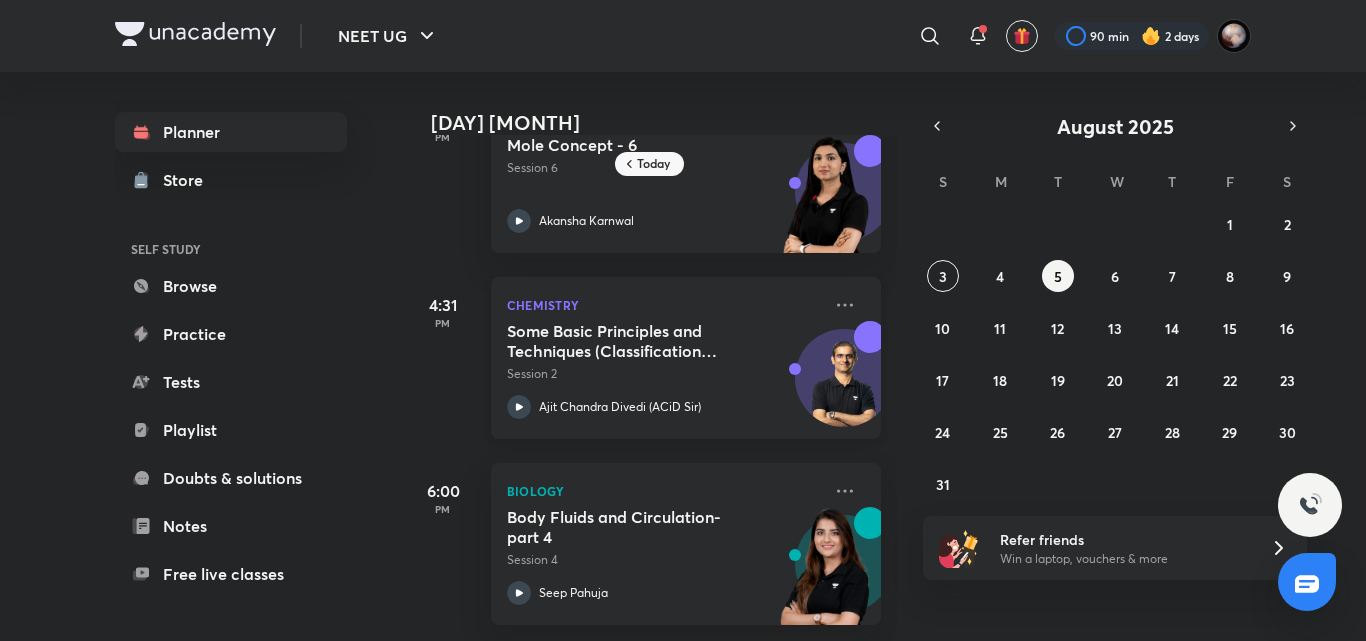 scroll, scrollTop: 0, scrollLeft: 0, axis: both 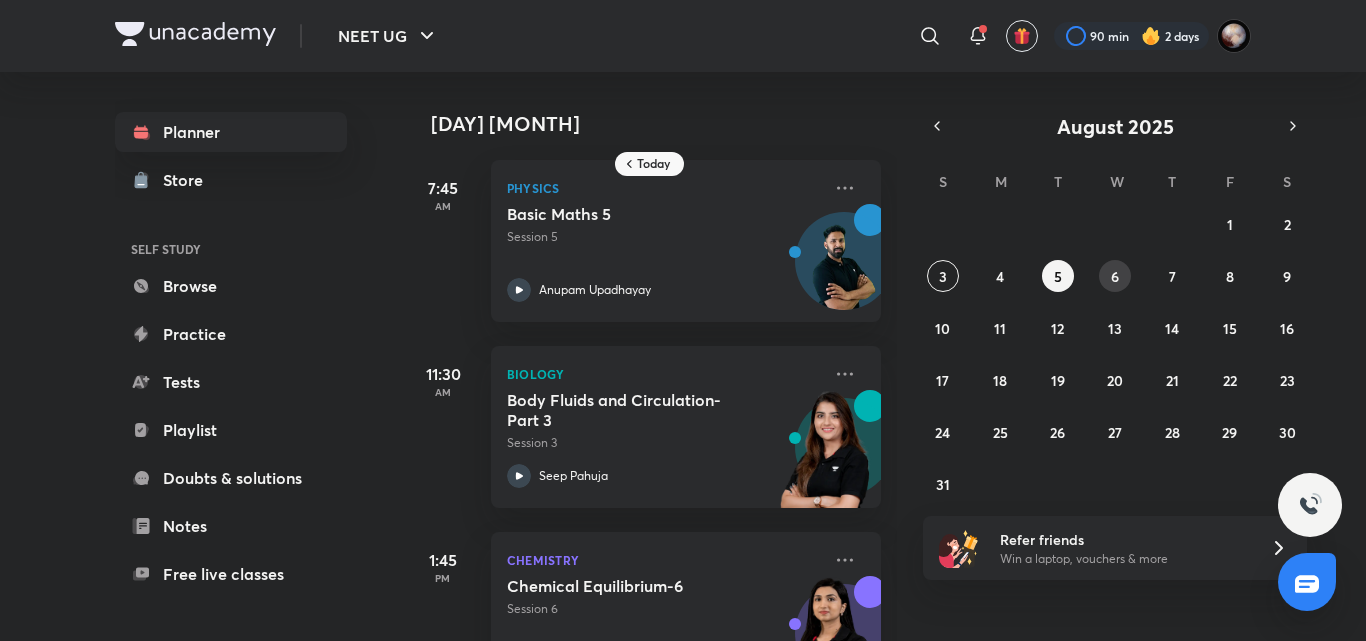 click on "6" at bounding box center [1115, 276] 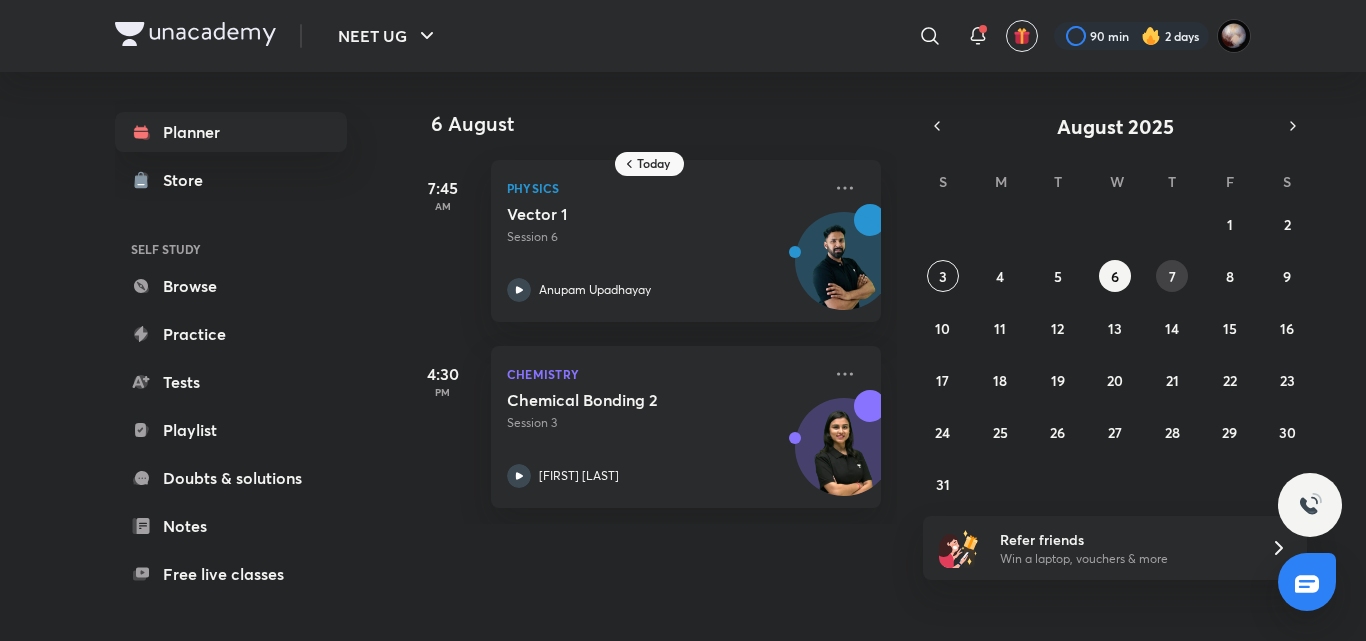 click on "7" at bounding box center (1172, 276) 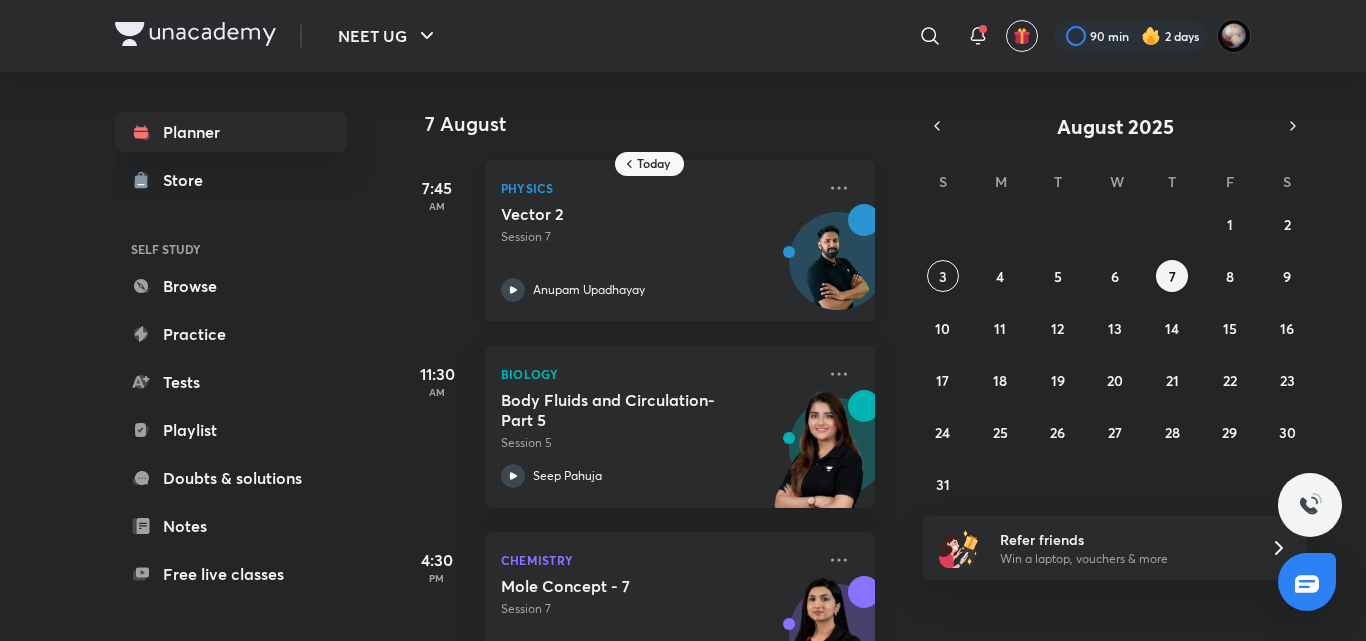 scroll, scrollTop: 270, scrollLeft: 6, axis: both 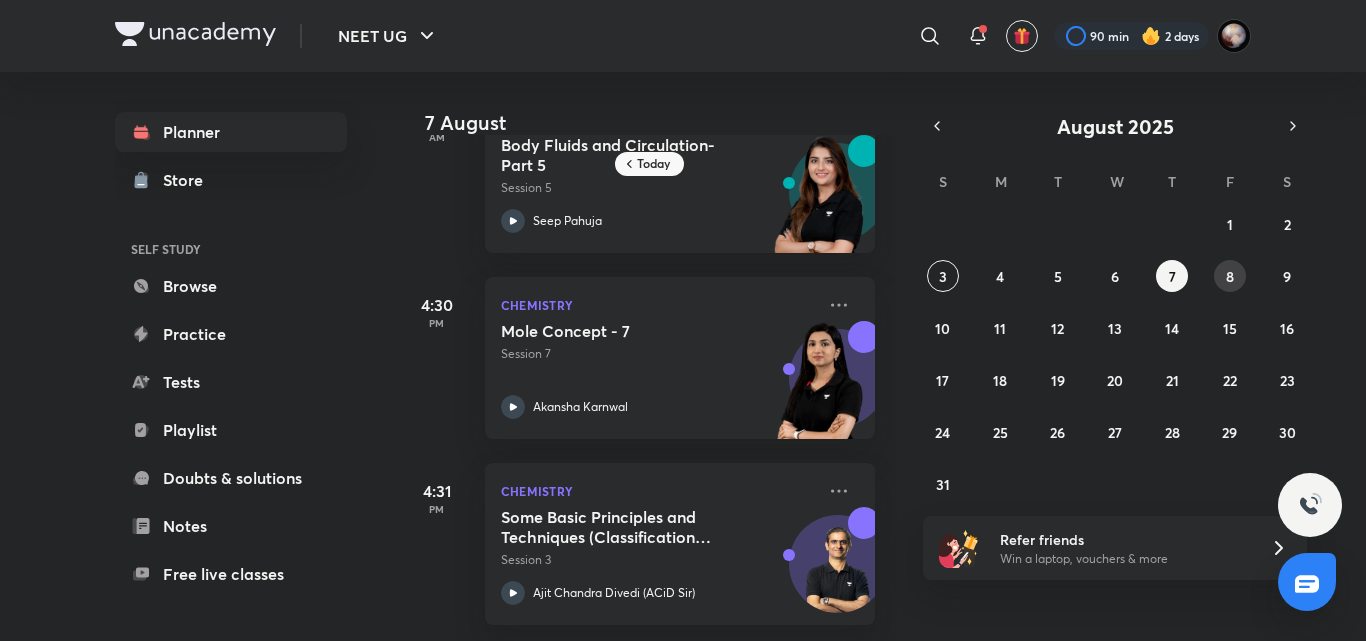click on "8" at bounding box center [1230, 276] 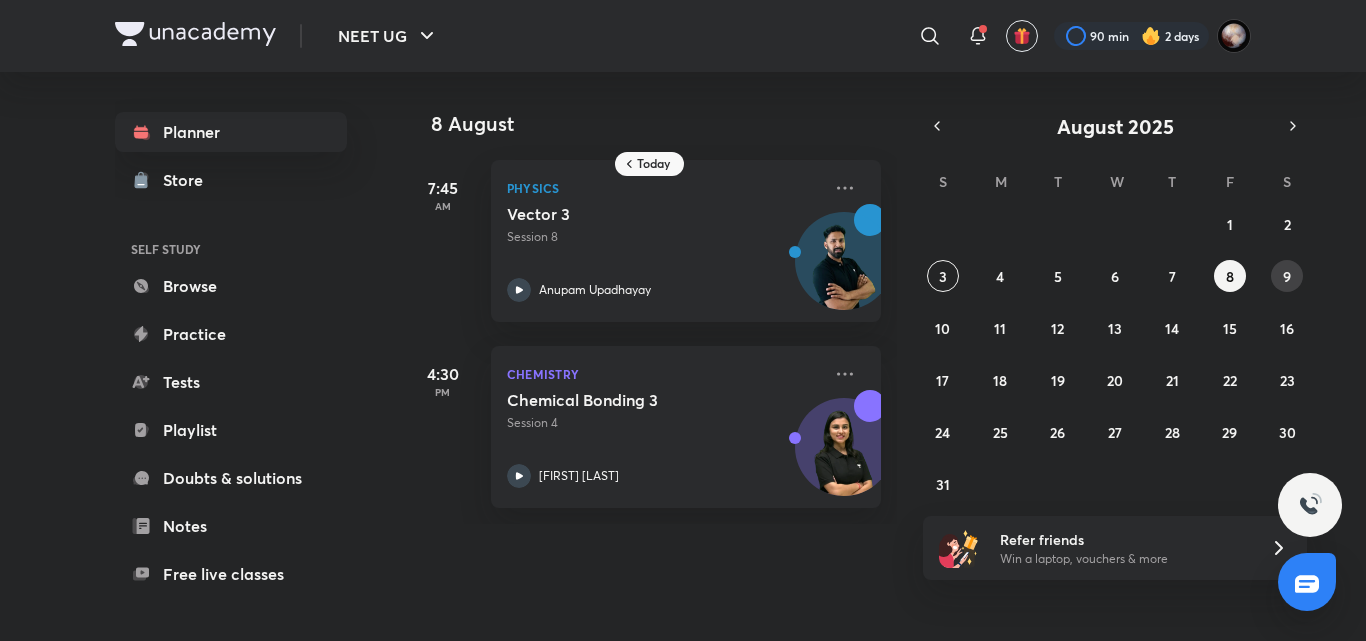 click on "9" at bounding box center [1287, 276] 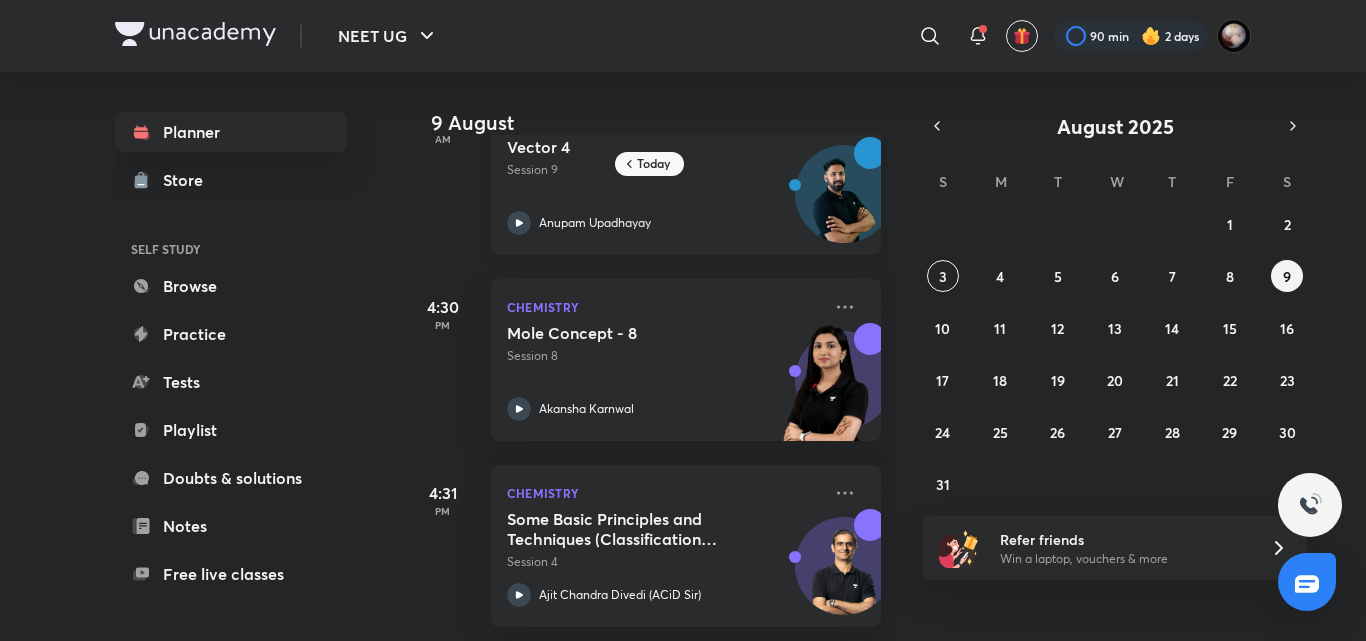 scroll, scrollTop: 84, scrollLeft: 0, axis: vertical 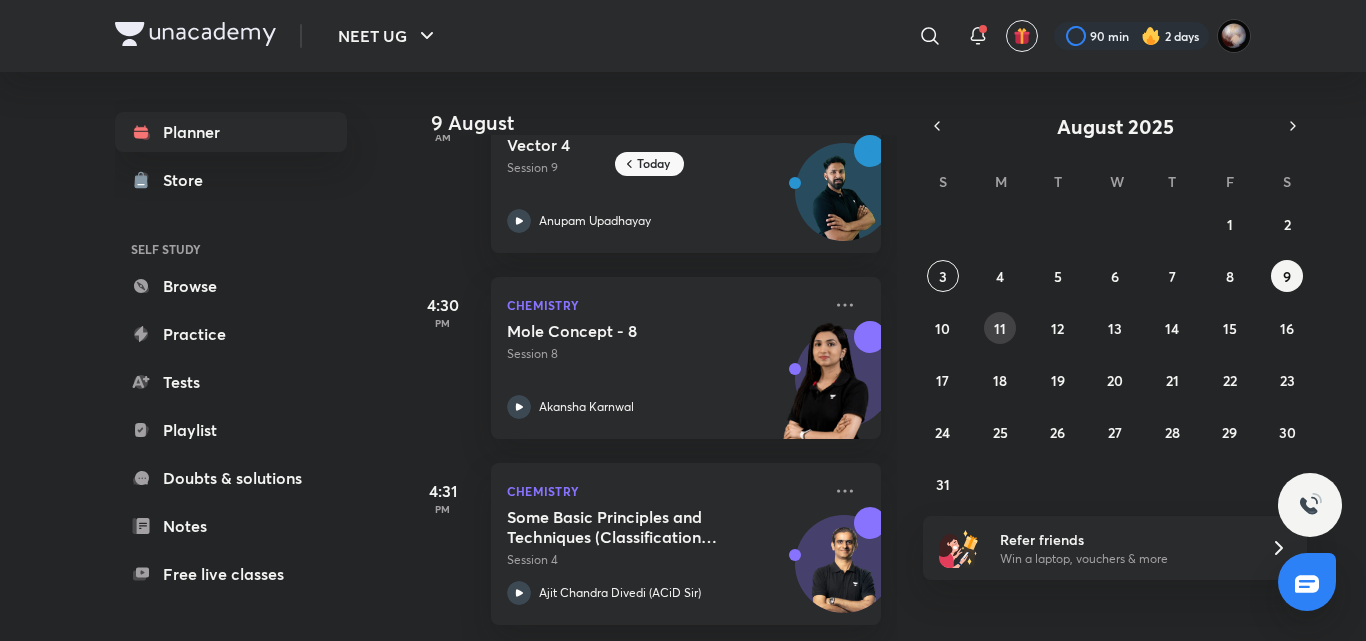 click on "11" at bounding box center (1000, 328) 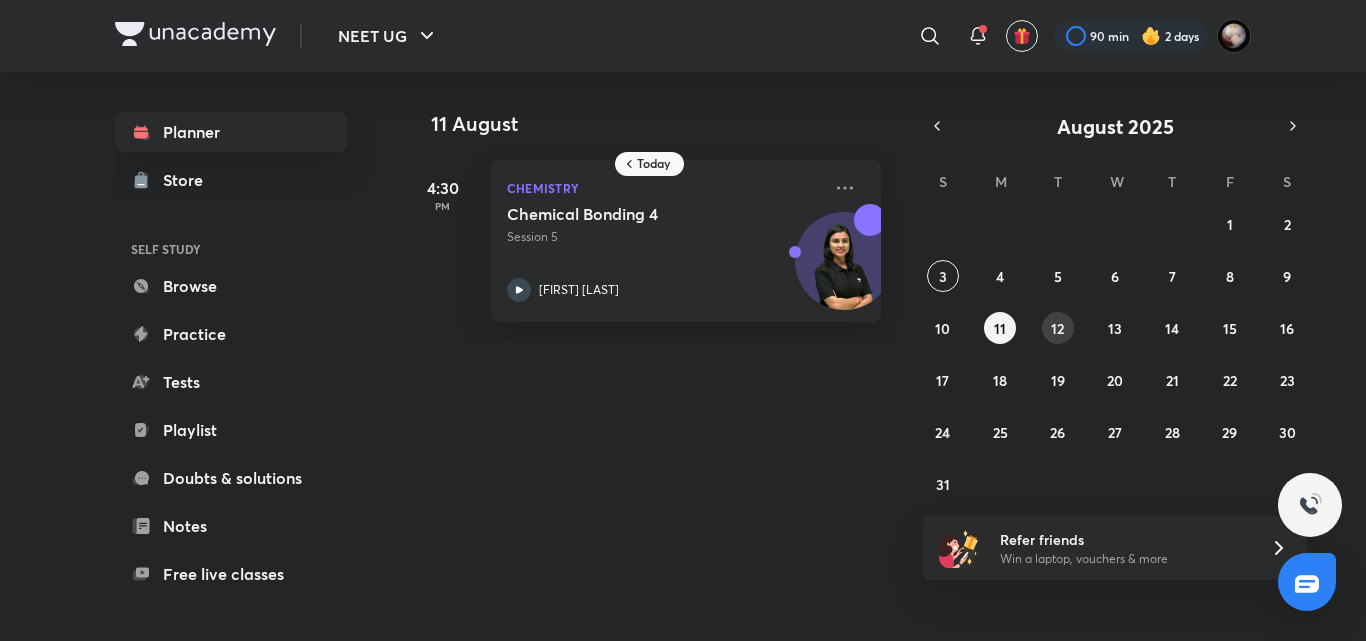 click on "12" at bounding box center (1058, 328) 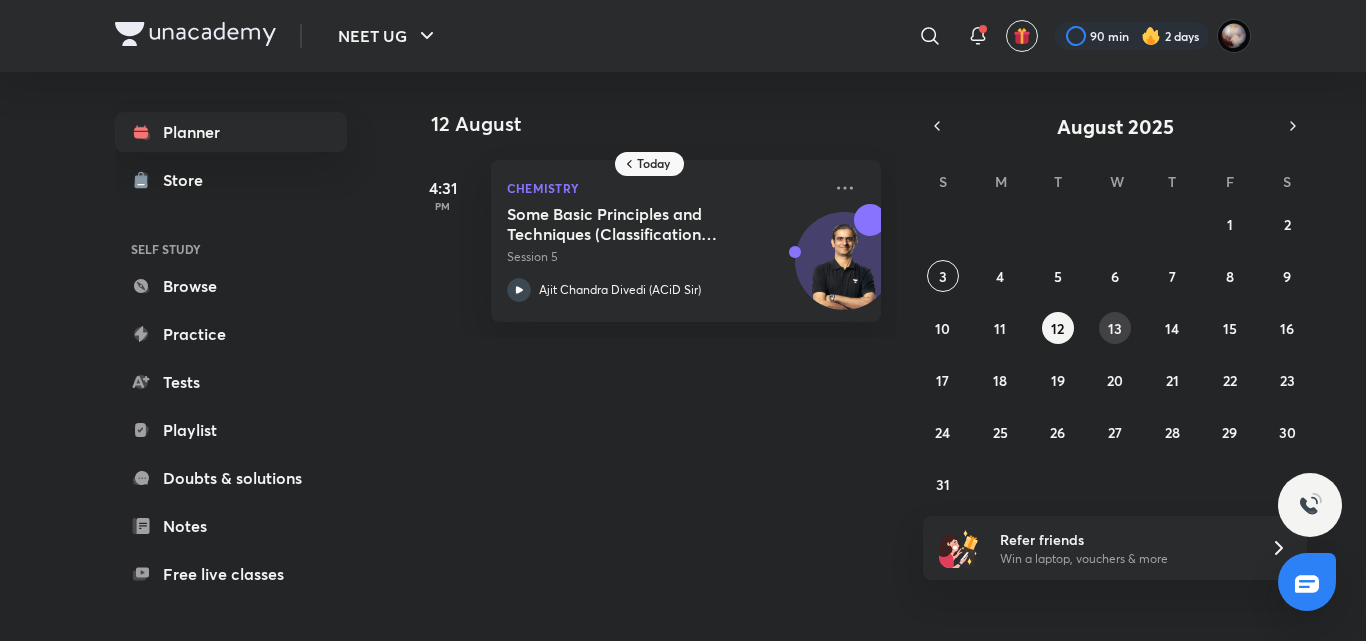 click on "13" at bounding box center (1115, 328) 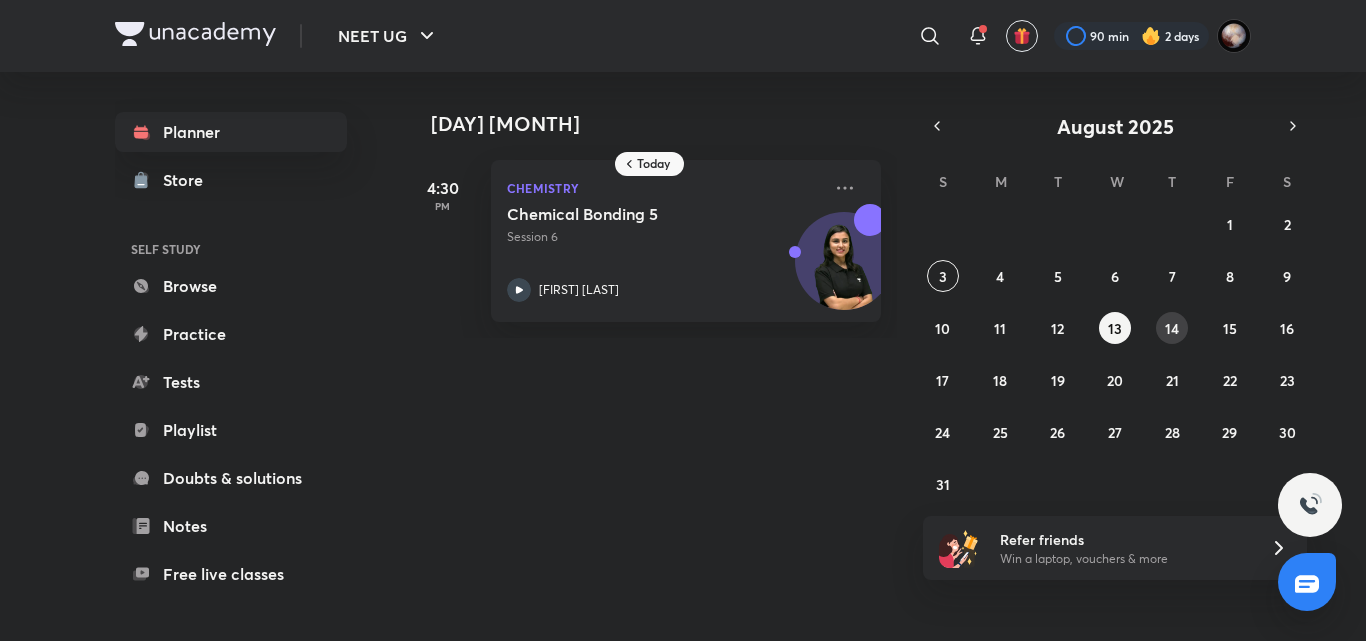 click on "14" at bounding box center [1172, 328] 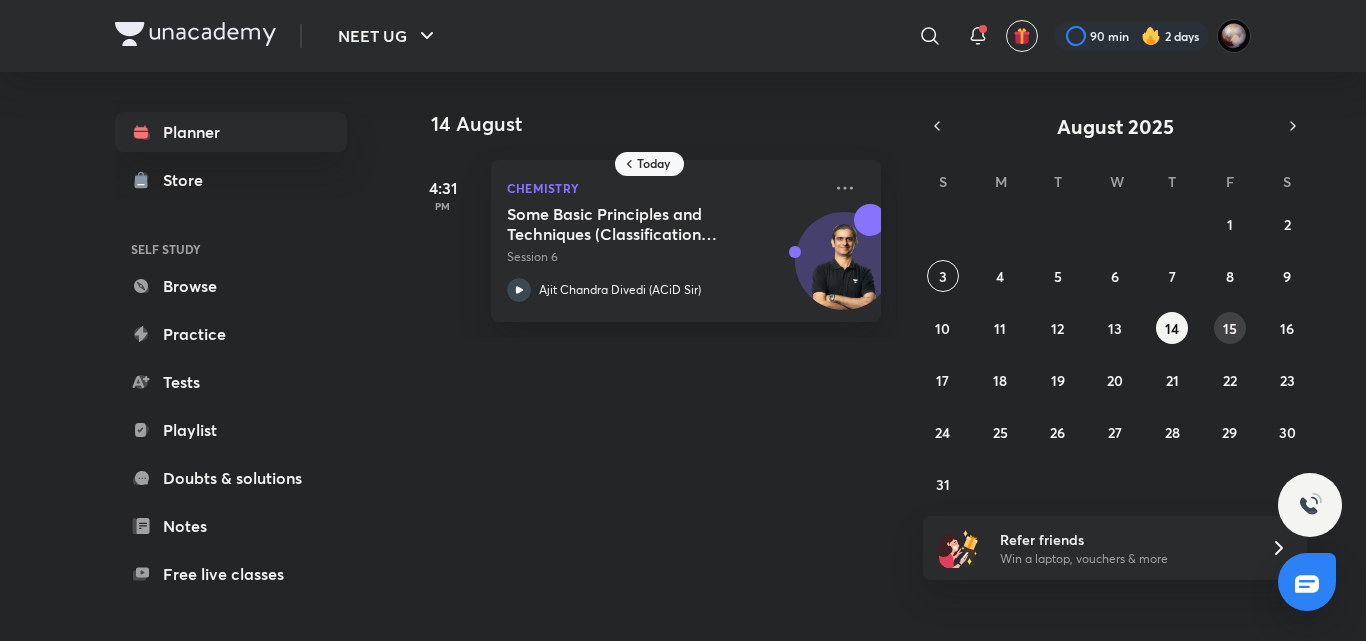 click on "15" at bounding box center (1230, 328) 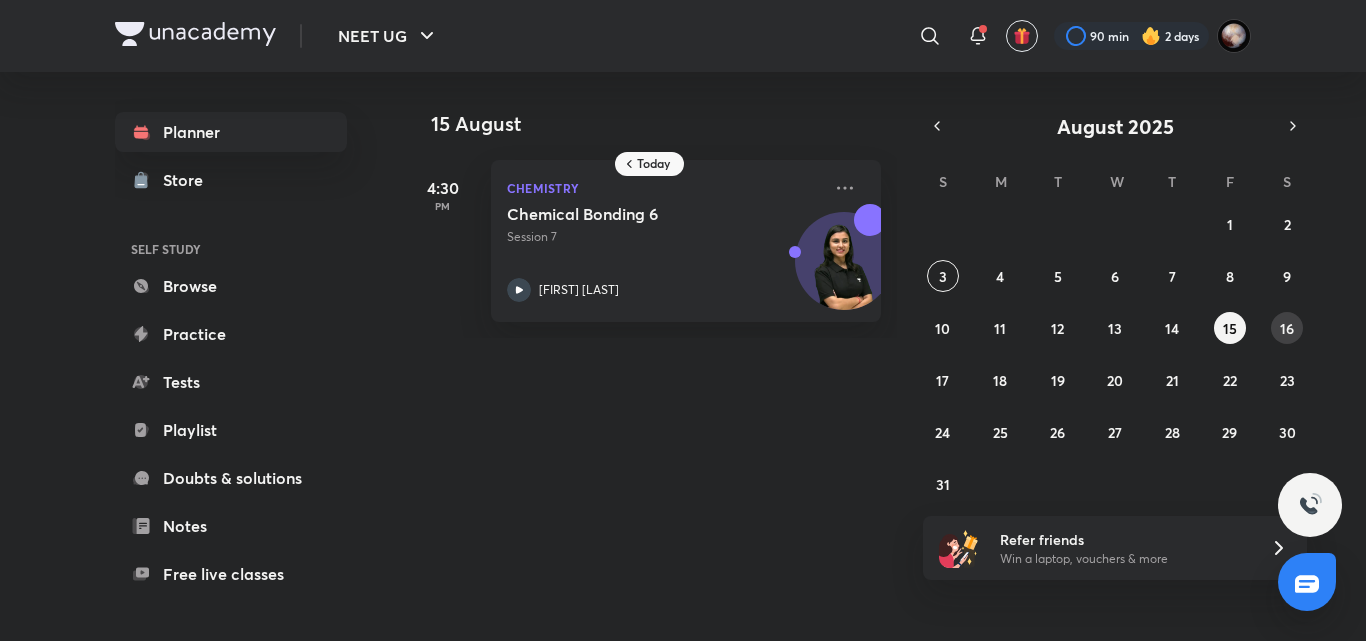 click on "16" at bounding box center (1287, 328) 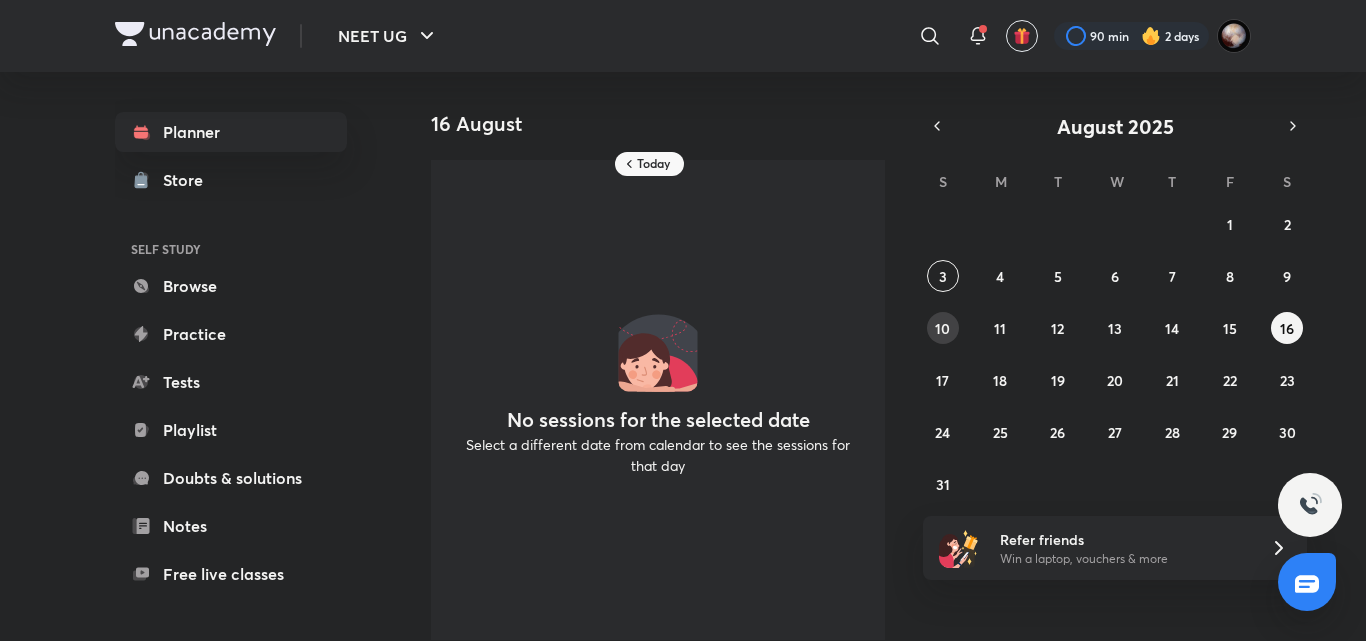click on "10" at bounding box center [942, 328] 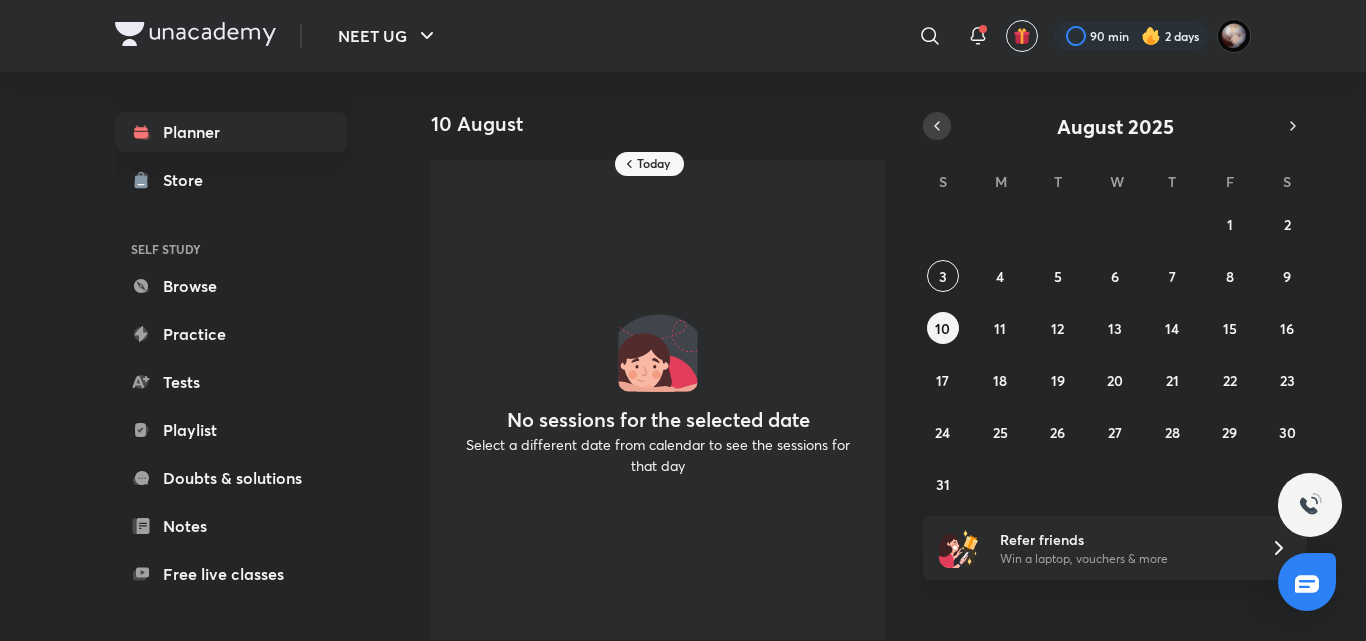 click at bounding box center [937, 126] 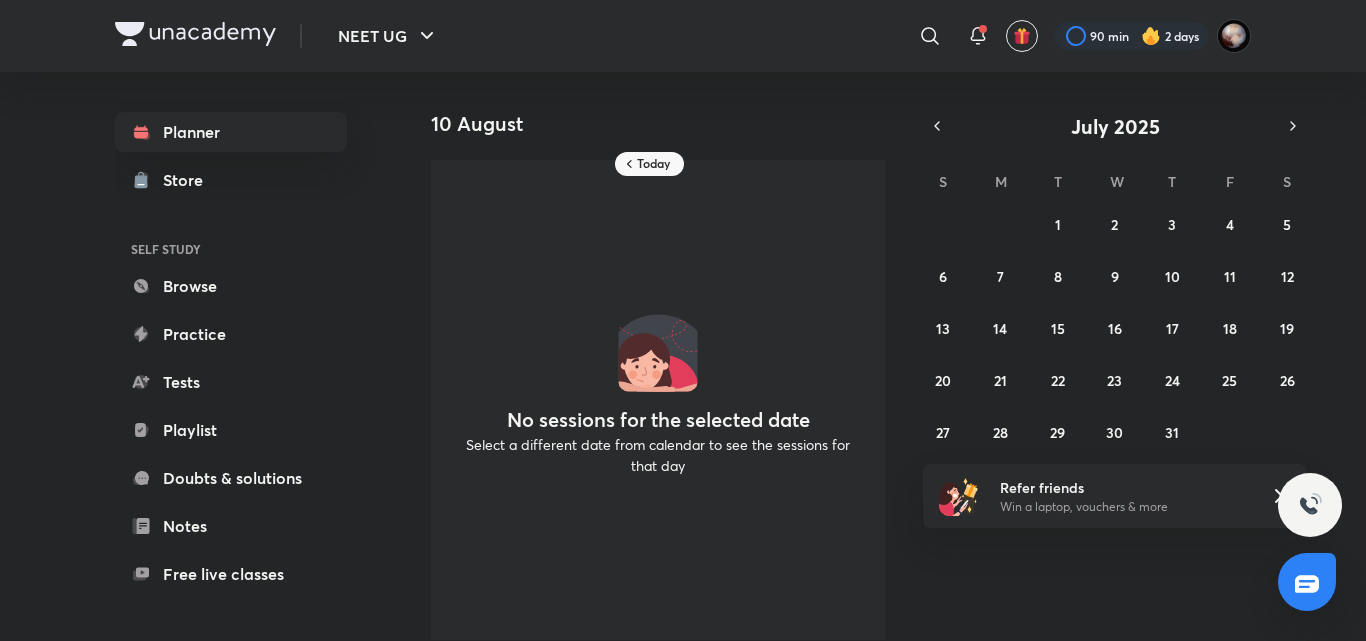 click on "July 2025" at bounding box center (1115, 126) 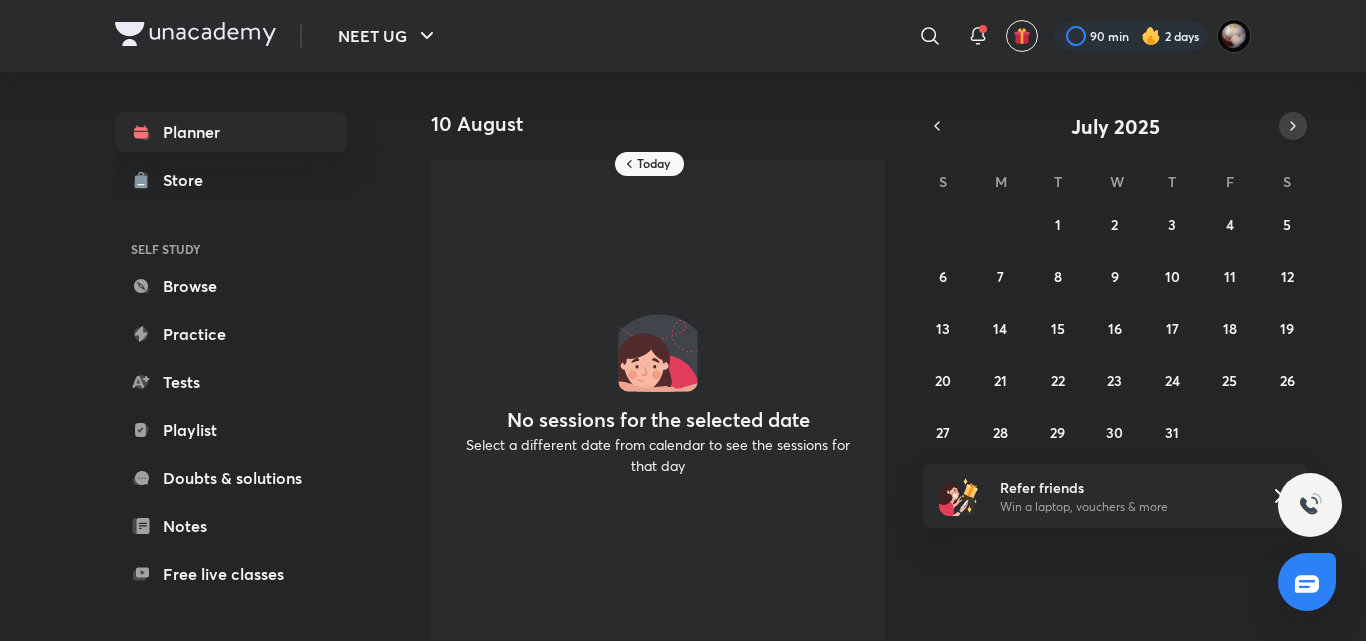 click 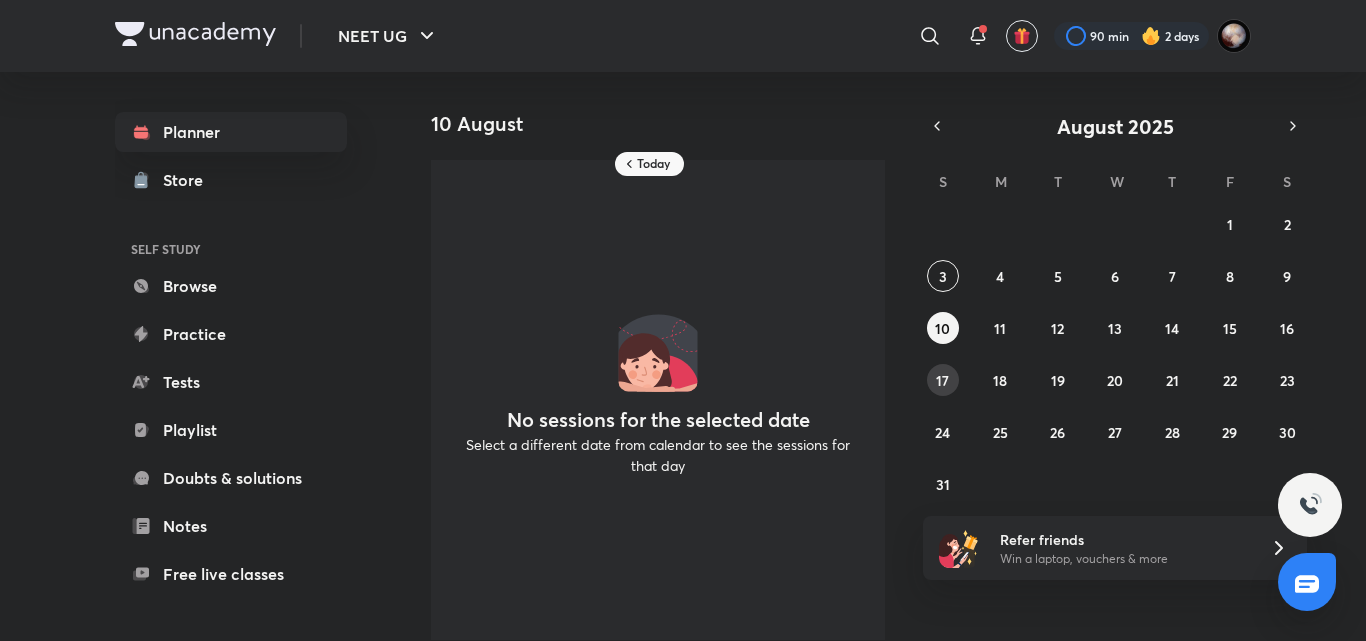 click on "17" at bounding box center (943, 380) 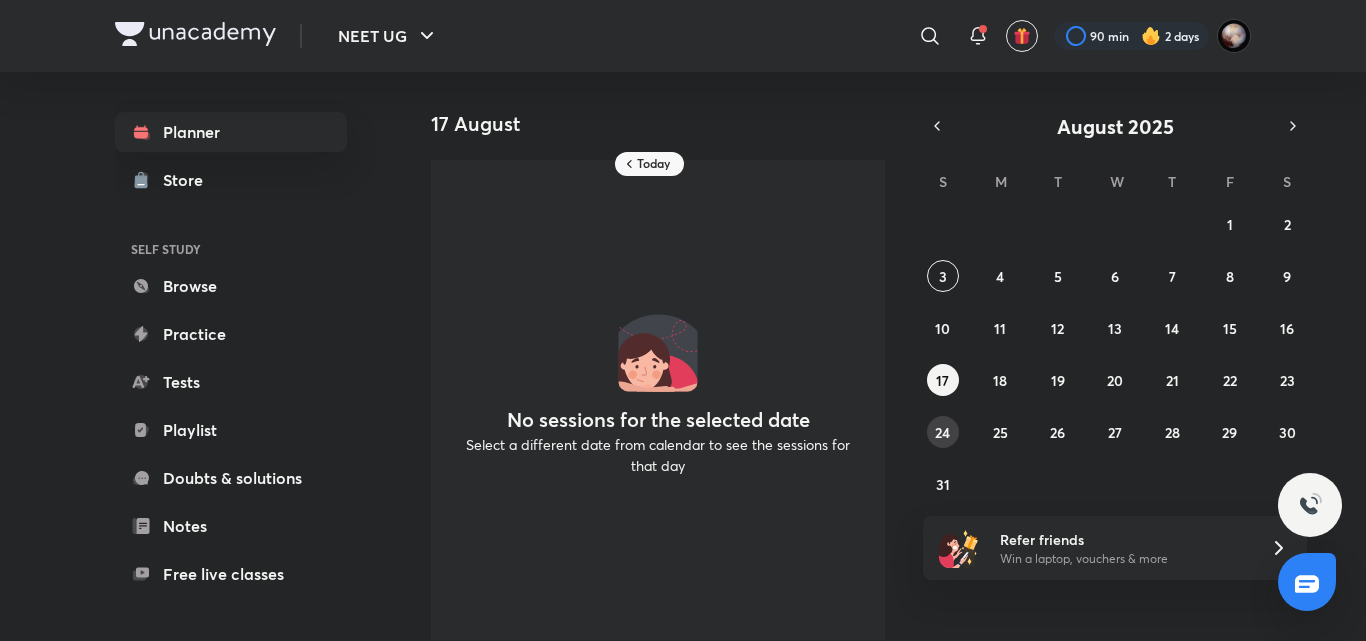 click on "24" at bounding box center (942, 432) 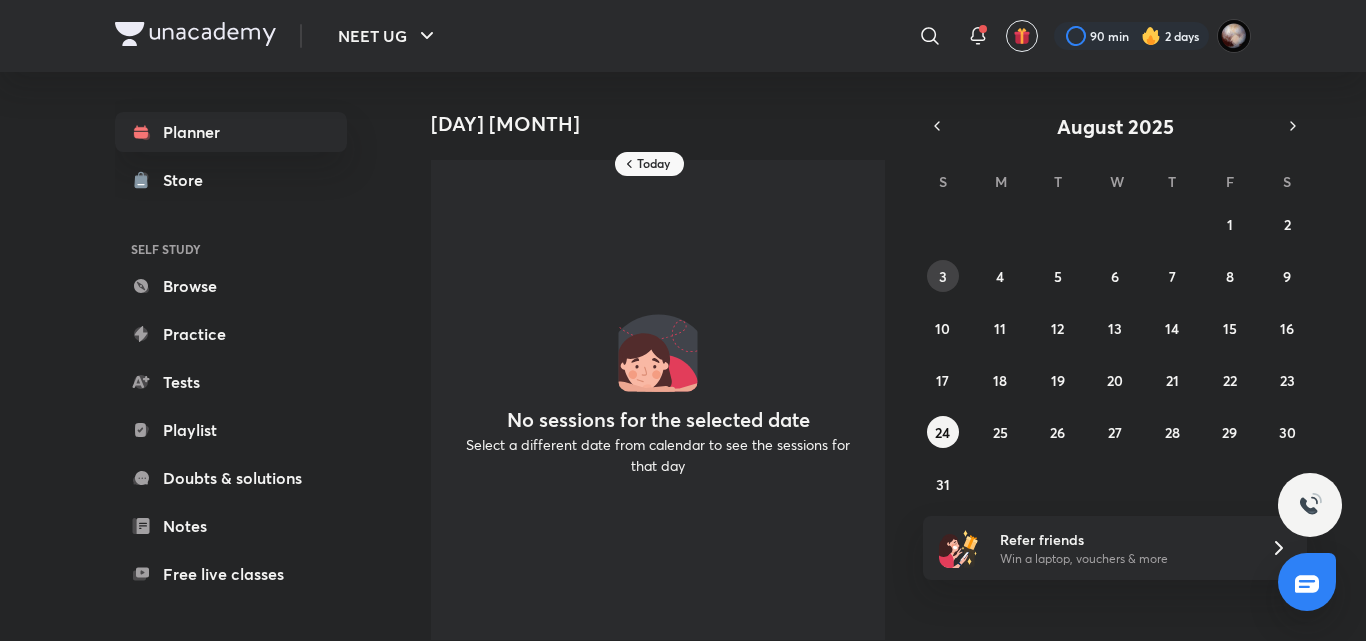 click on "3" at bounding box center (943, 276) 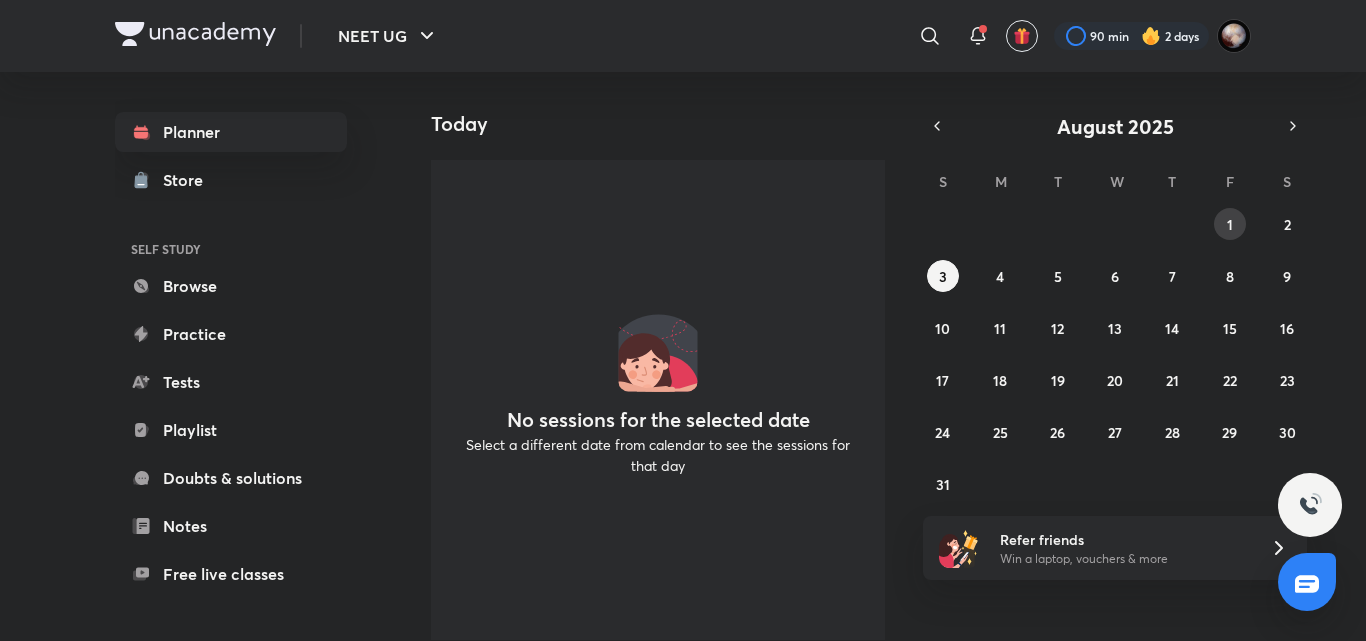 click on "1" at bounding box center (1230, 224) 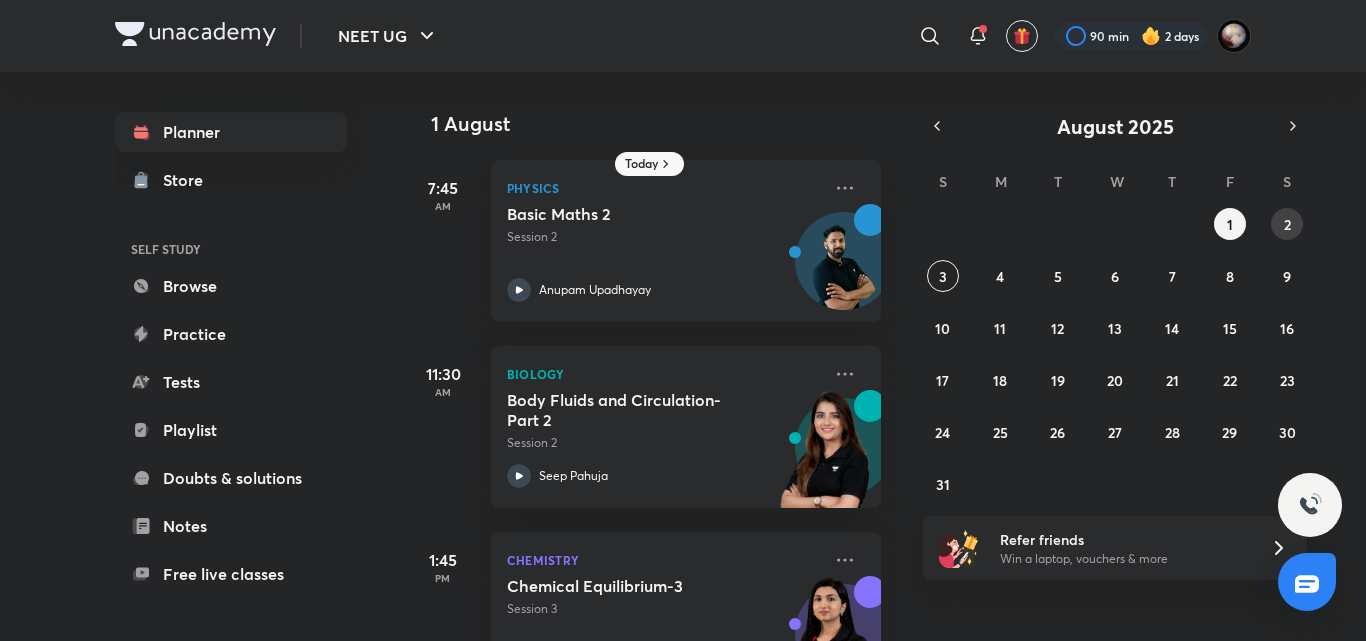 click on "2" at bounding box center (1287, 224) 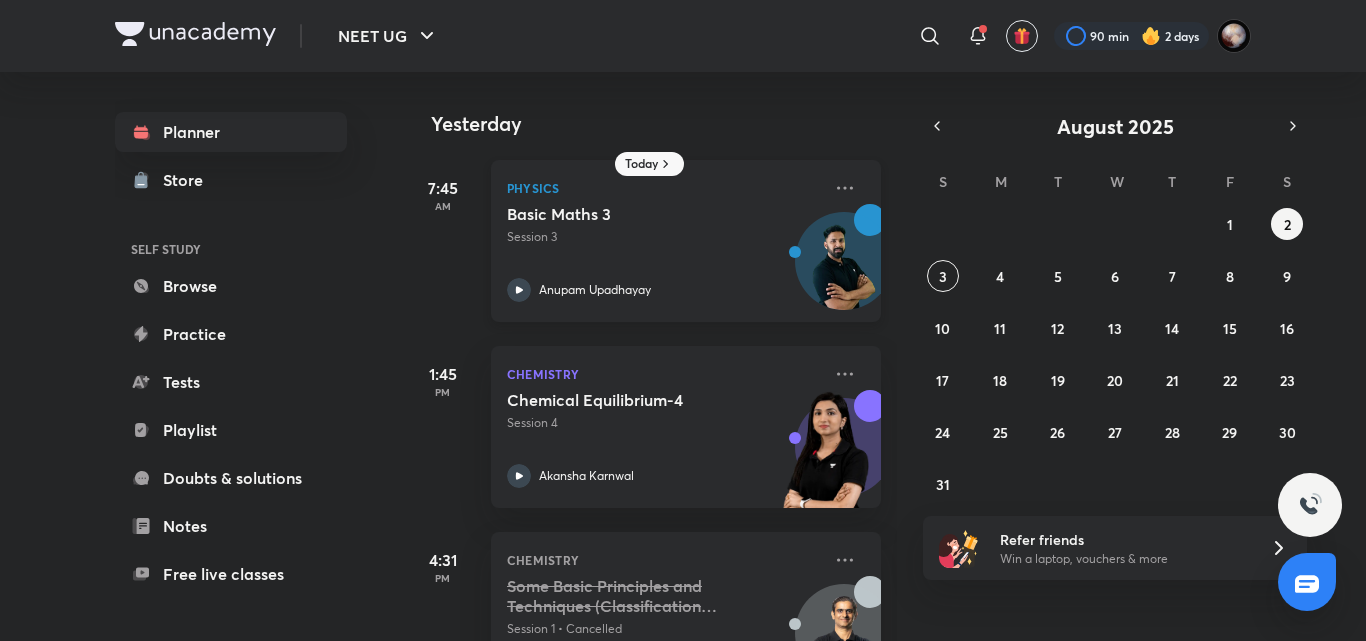 scroll, scrollTop: 0, scrollLeft: 0, axis: both 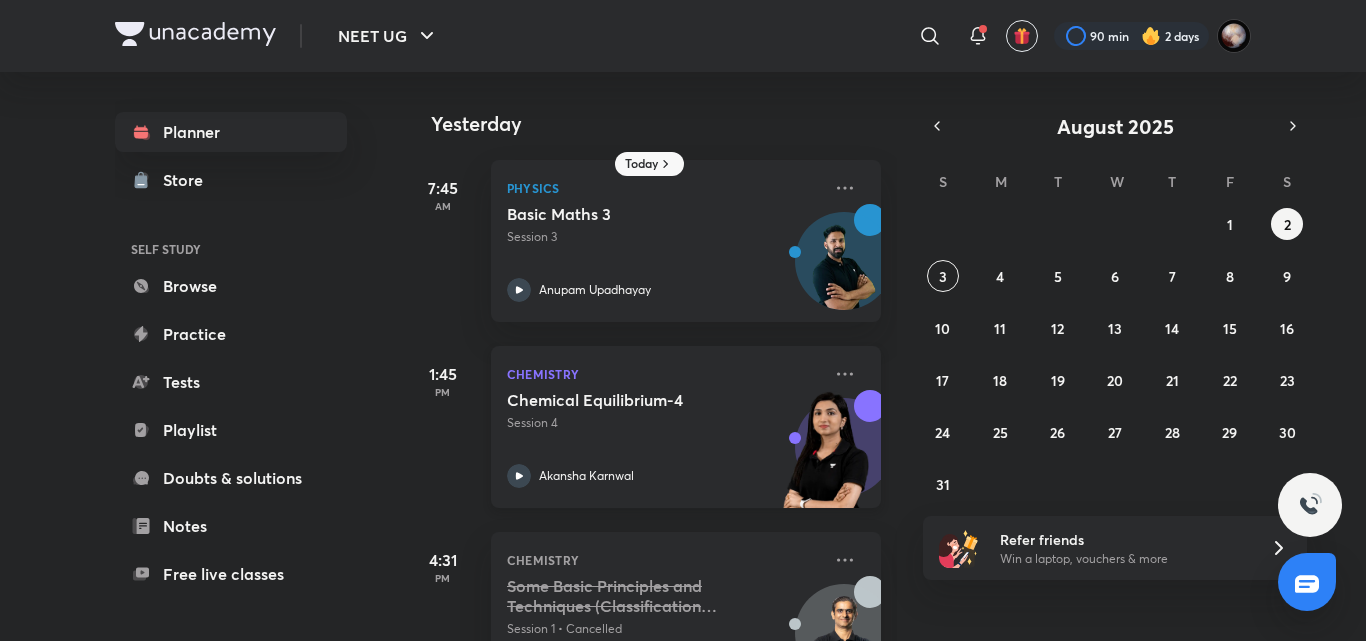 click 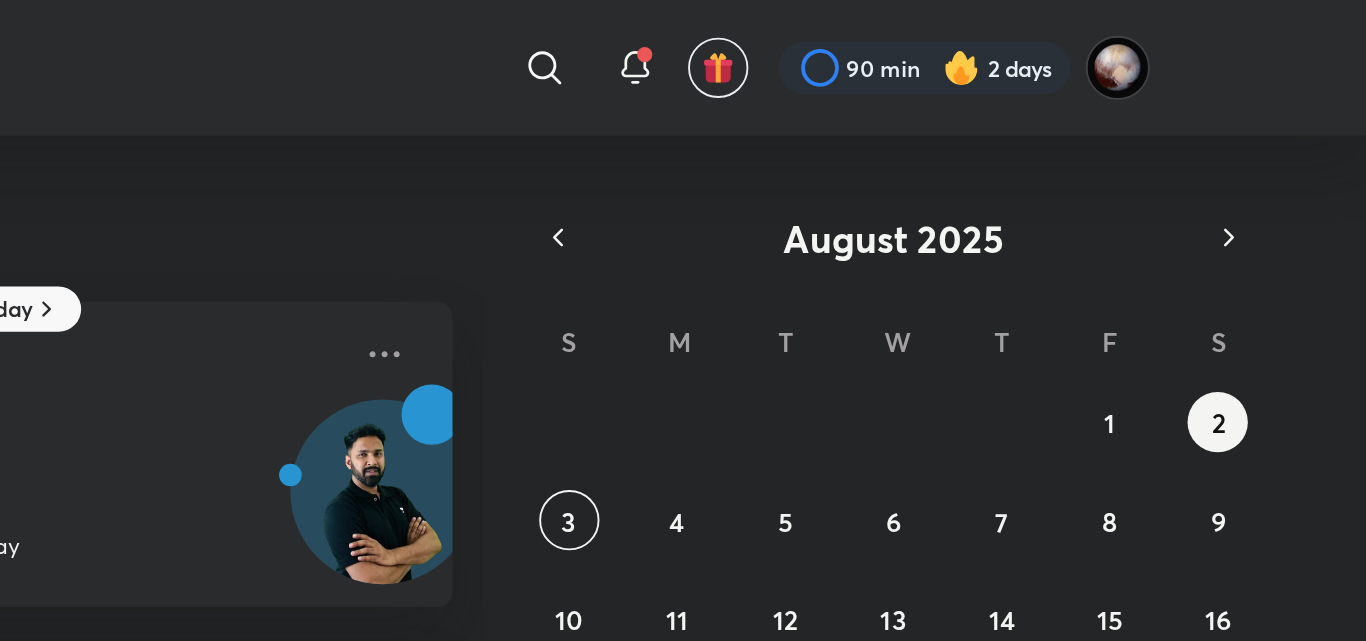 scroll, scrollTop: 0, scrollLeft: 0, axis: both 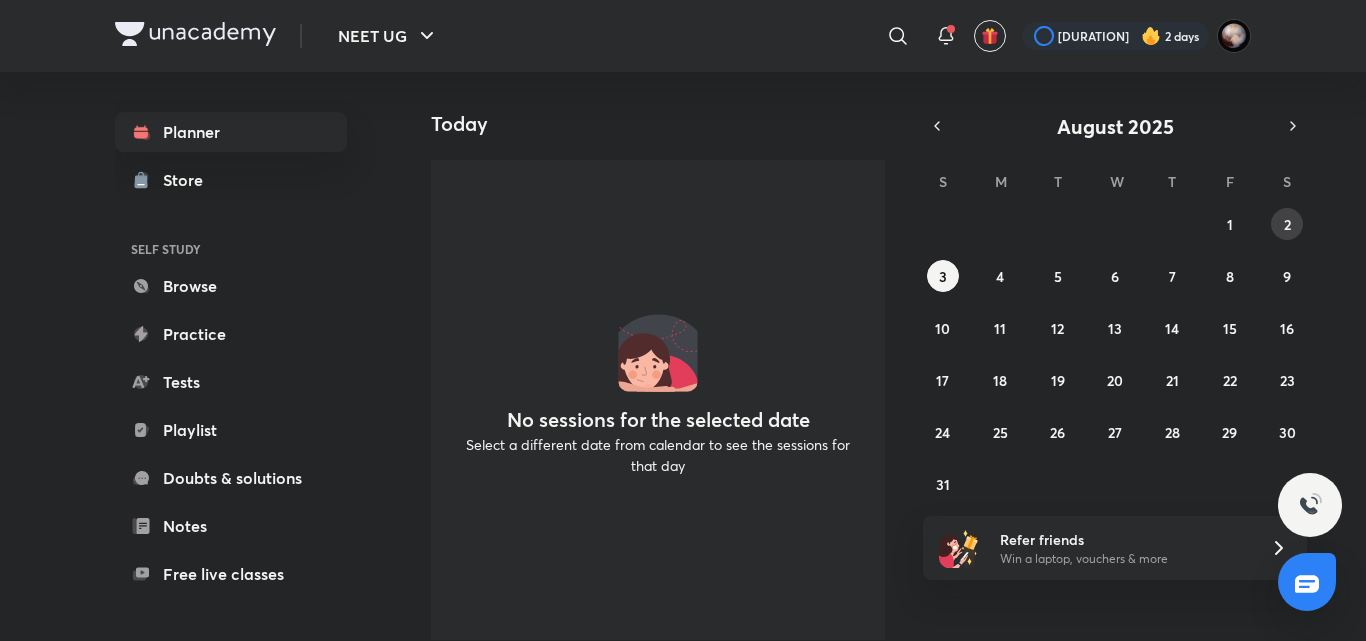 click on "2" at bounding box center [1287, 224] 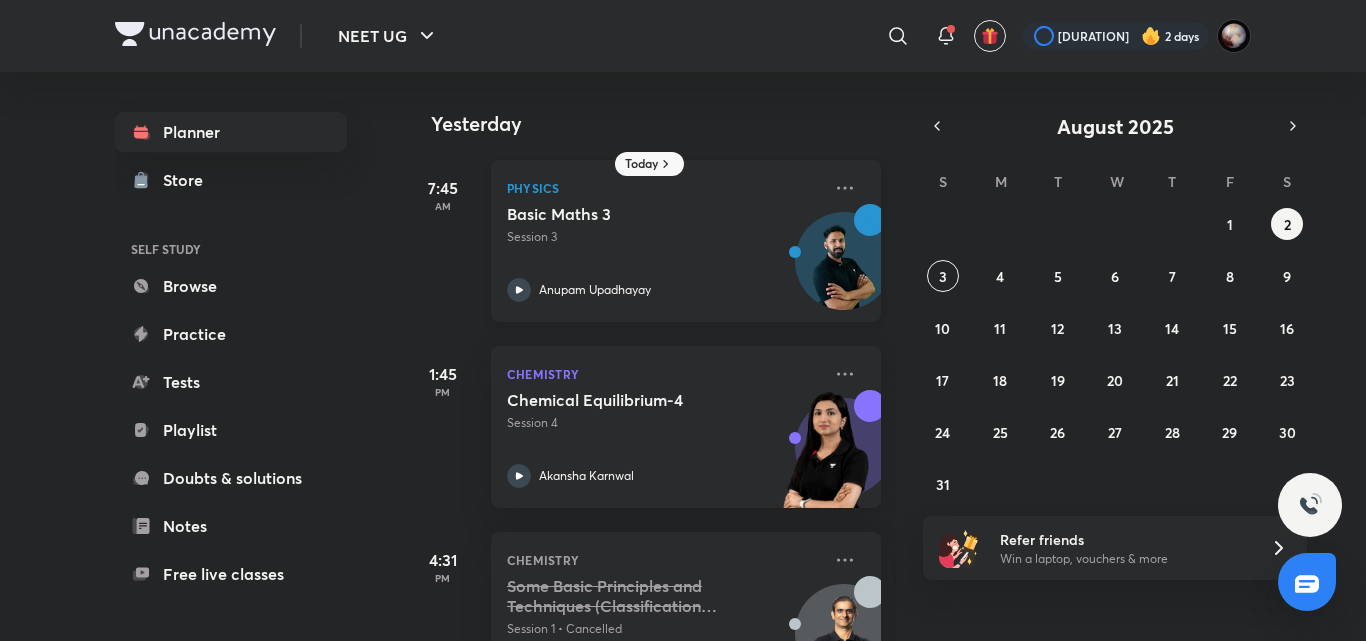 click 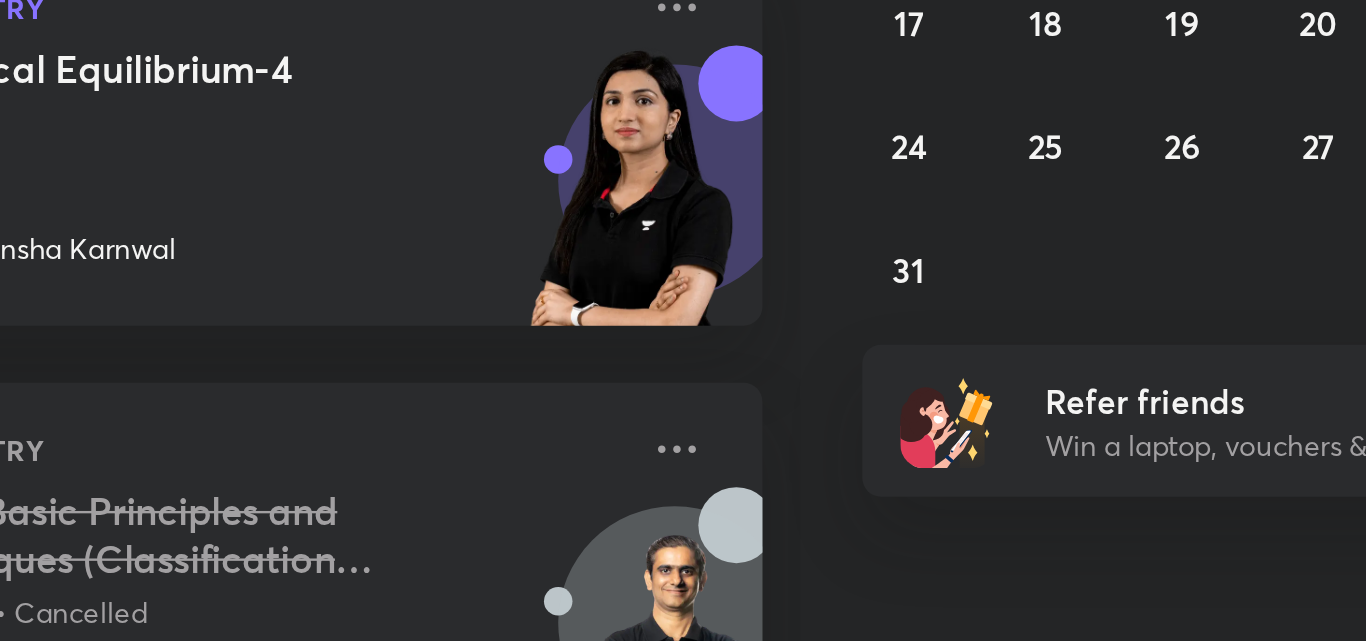 scroll, scrollTop: 0, scrollLeft: 0, axis: both 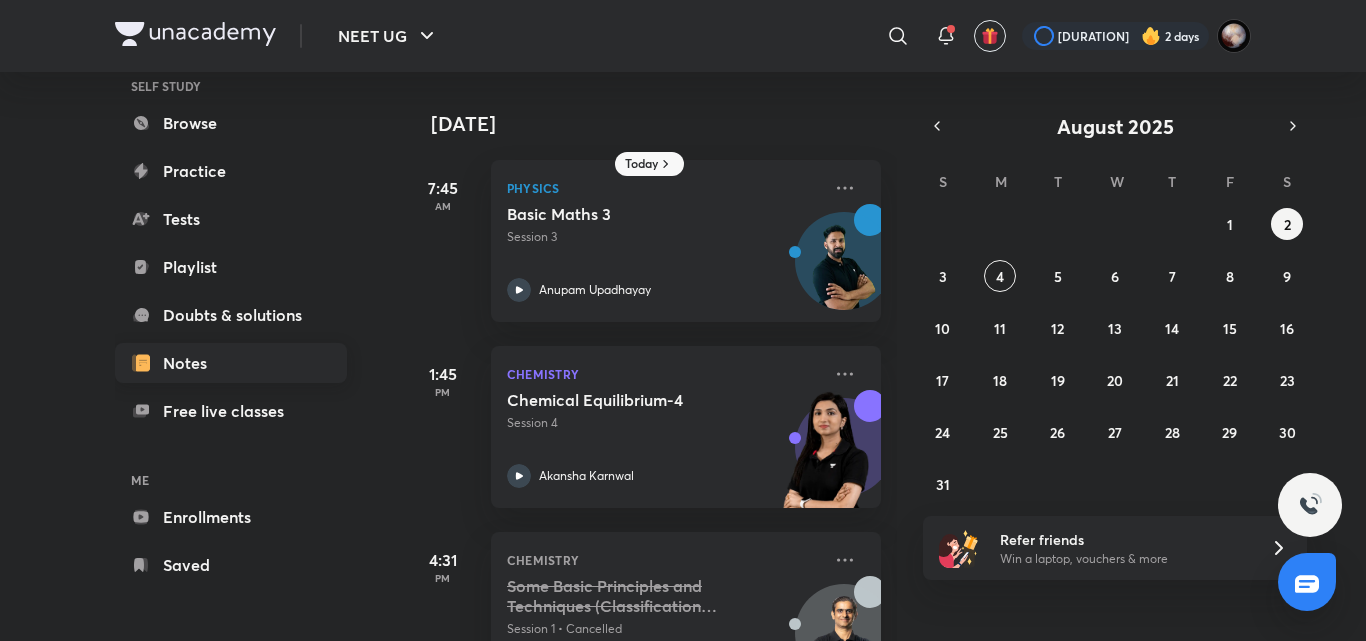 click on "Notes" at bounding box center [231, 363] 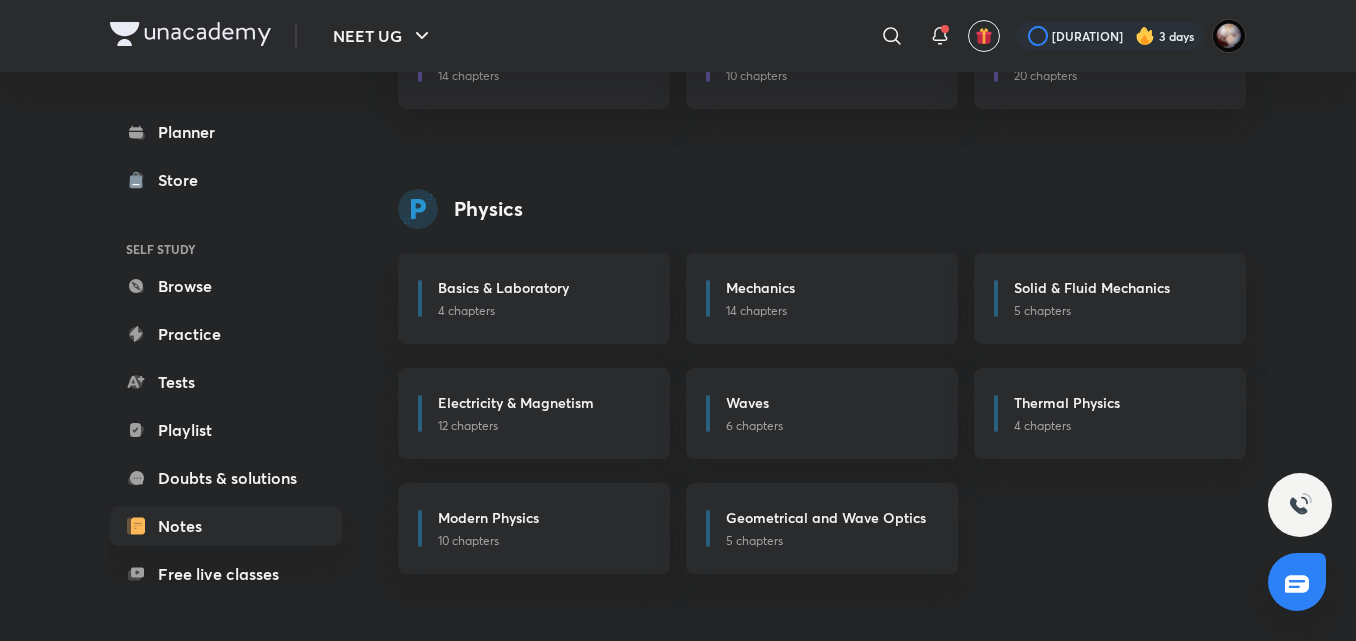 scroll, scrollTop: 939, scrollLeft: 0, axis: vertical 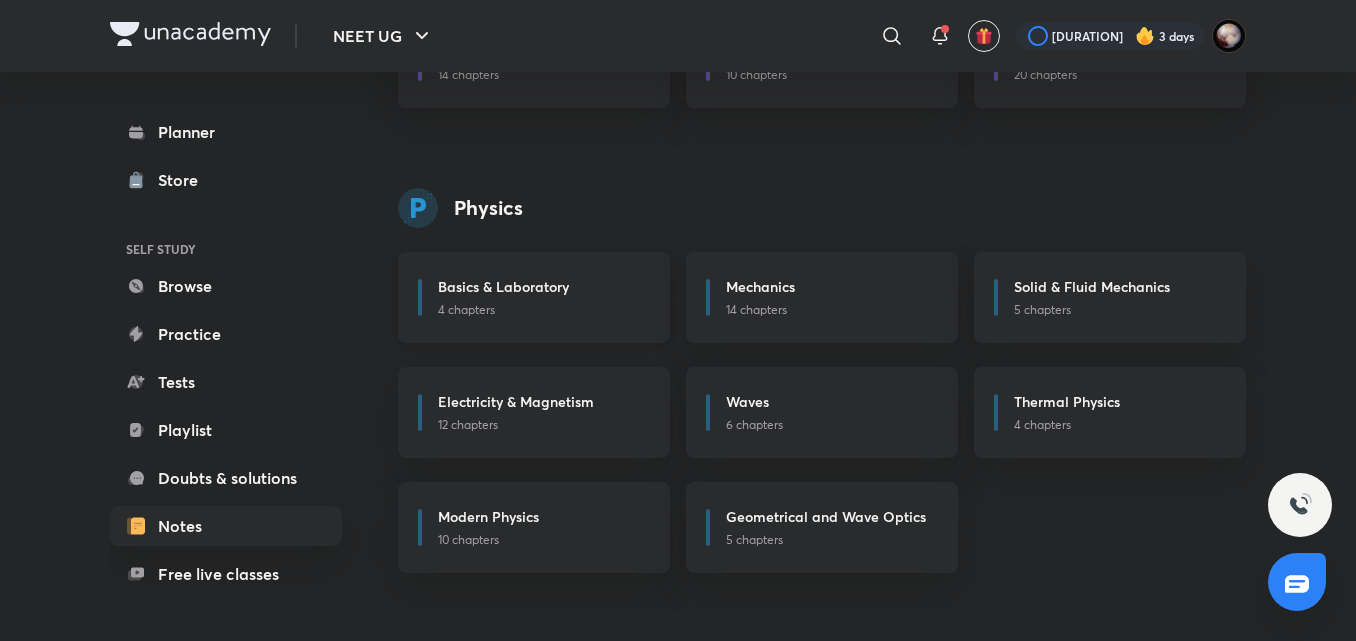 click on "Basics & Laboratory" at bounding box center (542, 288) 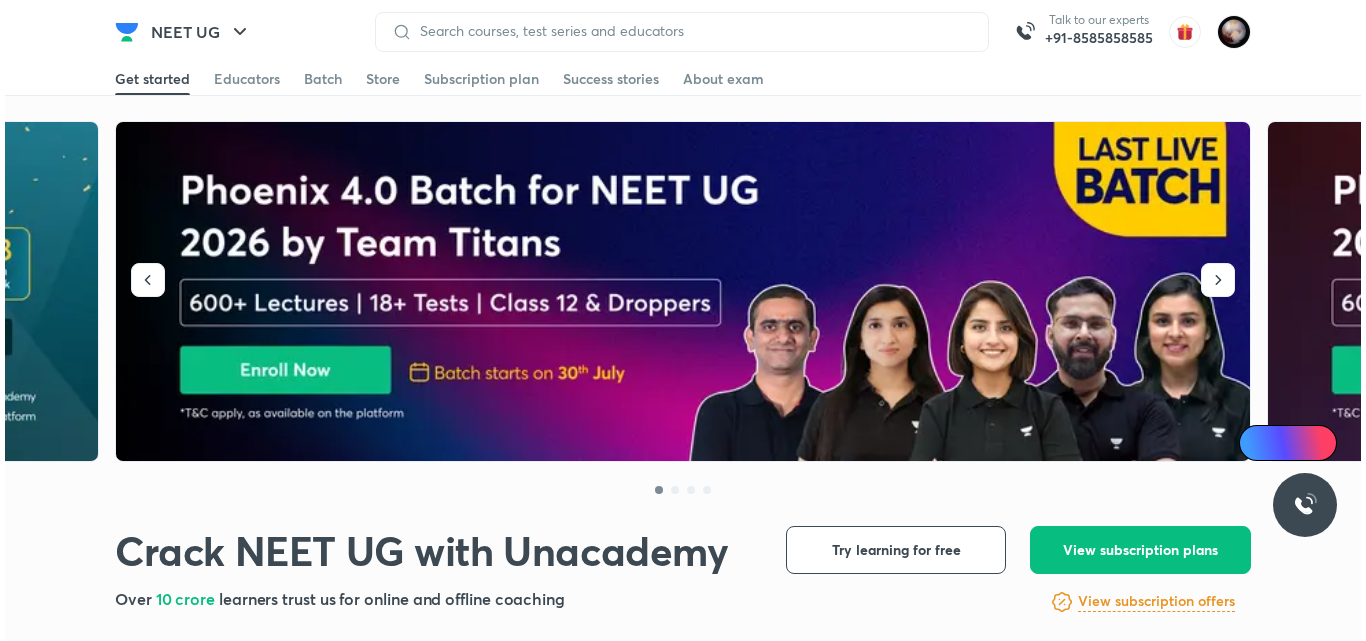 scroll, scrollTop: 0, scrollLeft: 0, axis: both 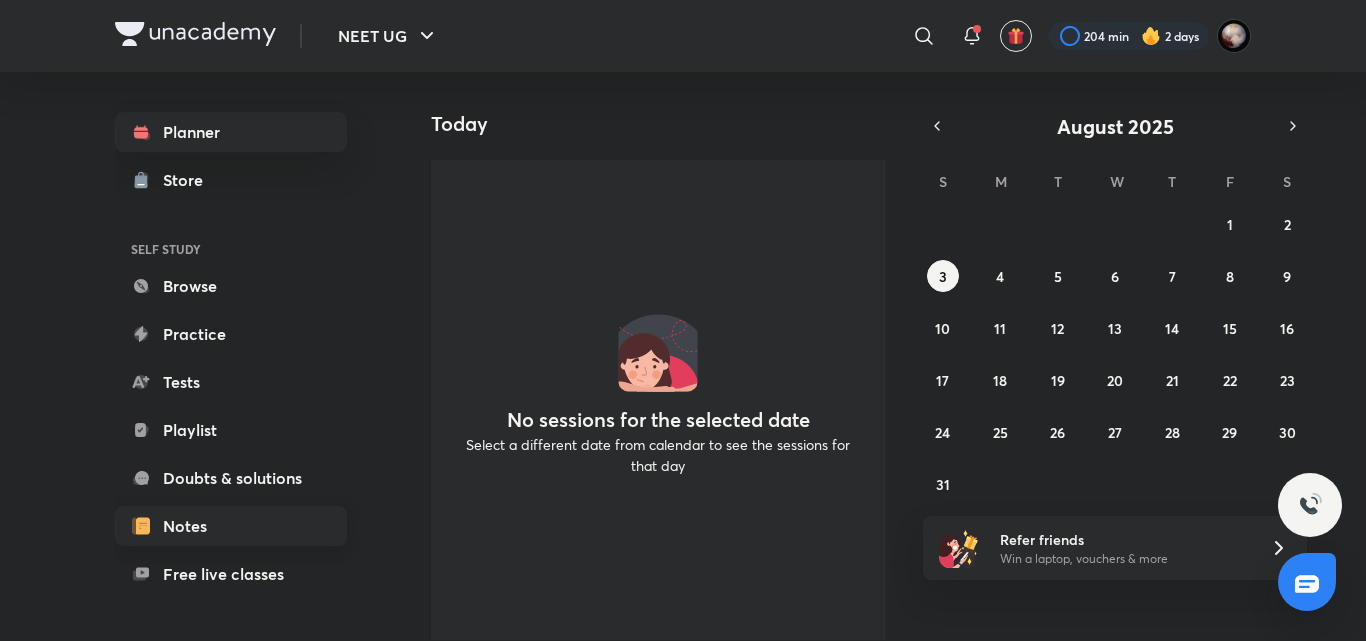 click on "Notes" at bounding box center [231, 526] 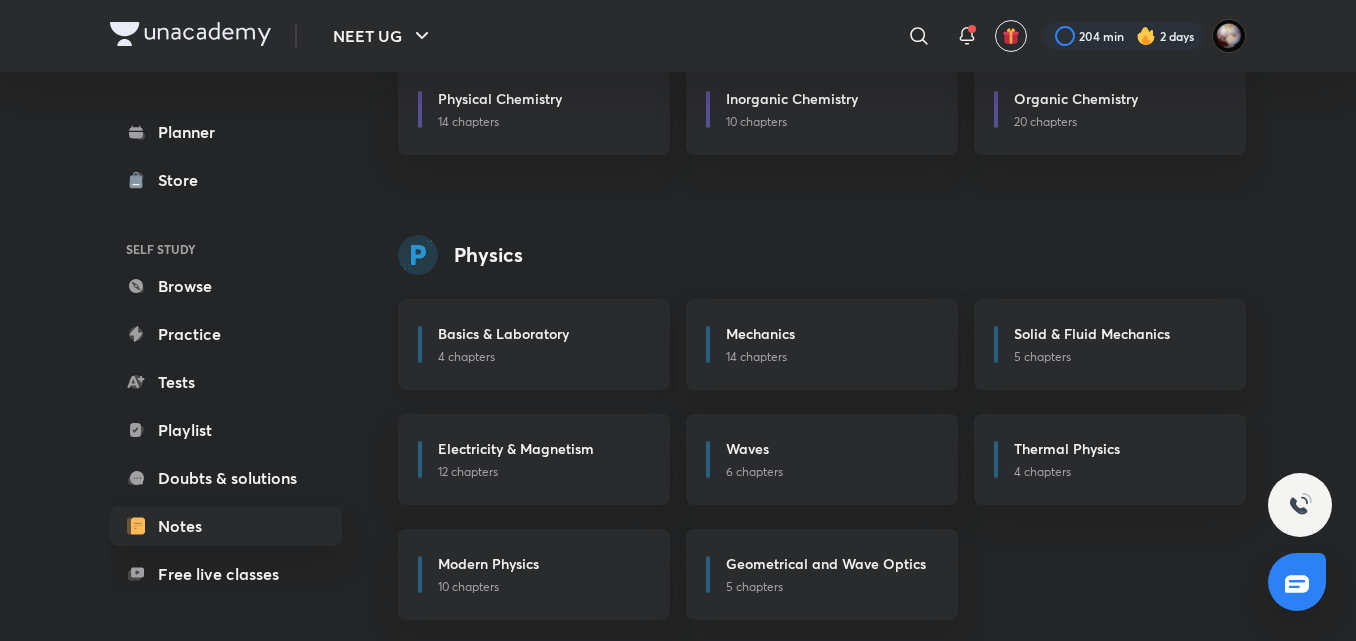 scroll, scrollTop: 896, scrollLeft: 0, axis: vertical 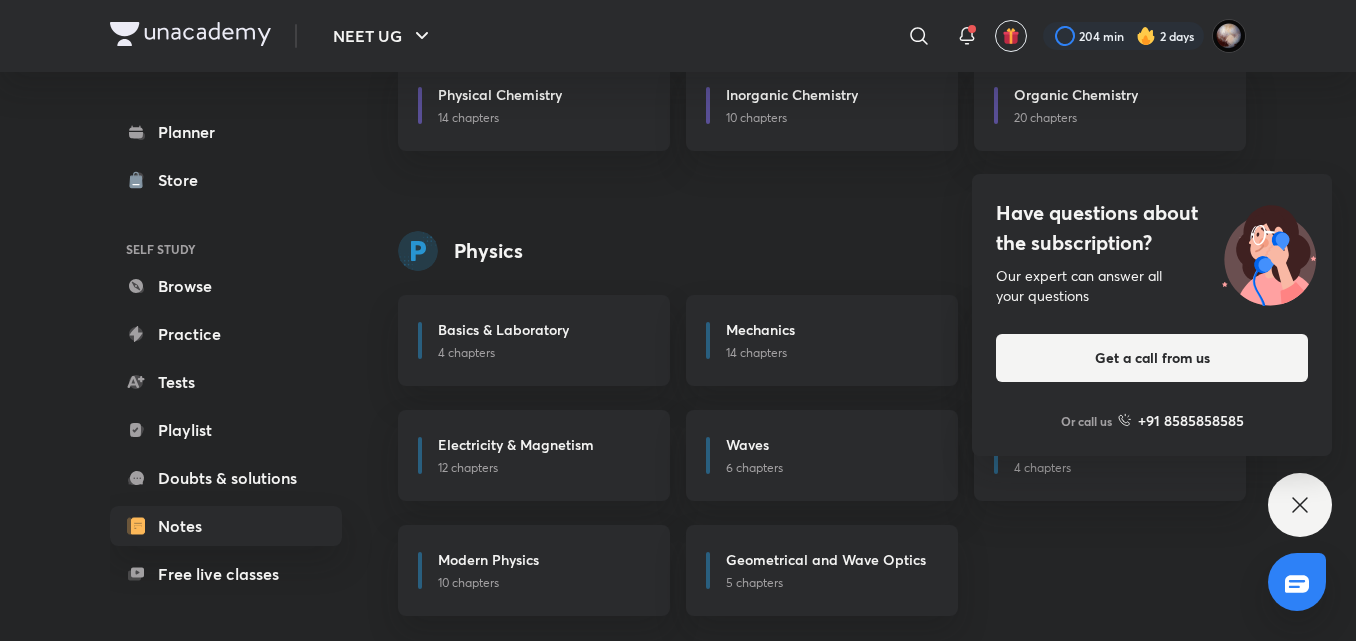 click 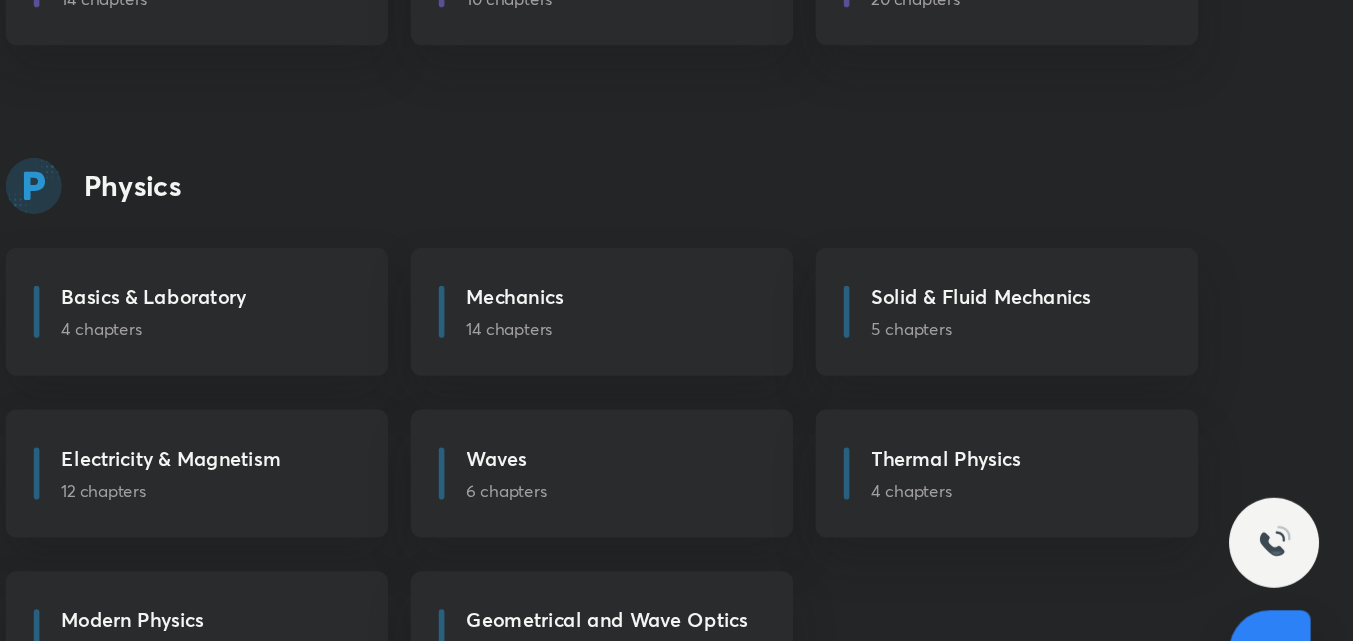 scroll, scrollTop: 896, scrollLeft: 0, axis: vertical 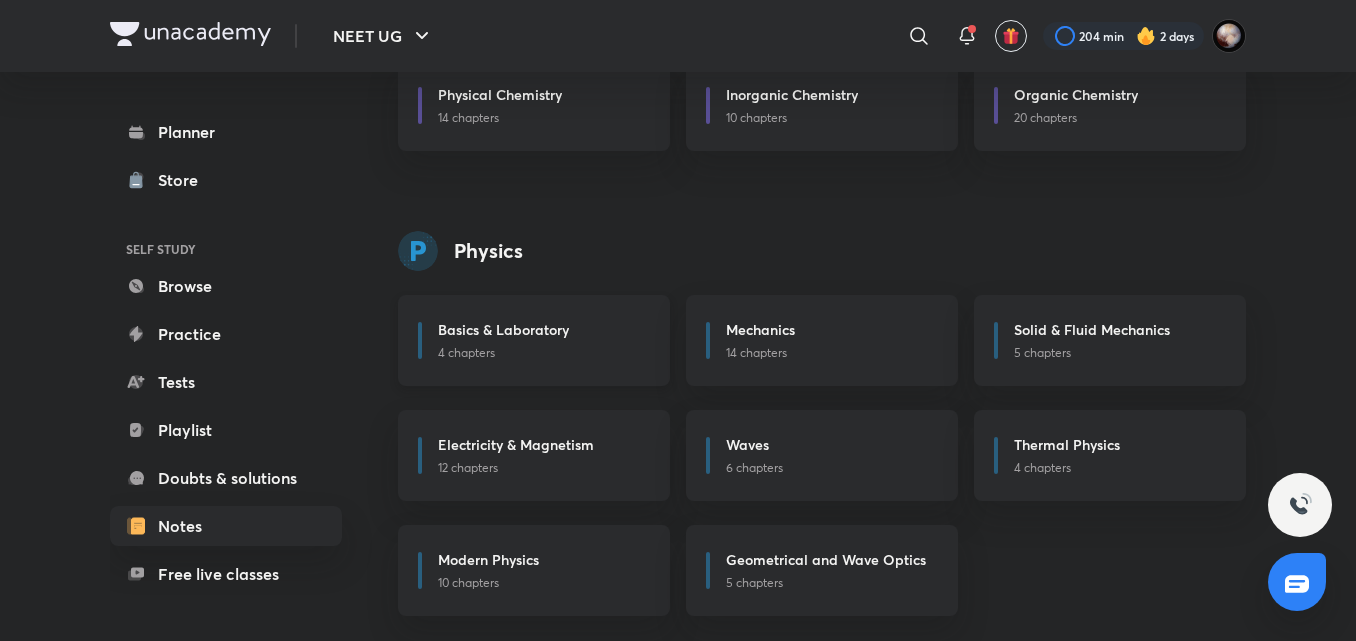 click on "4 chapters" at bounding box center (542, 353) 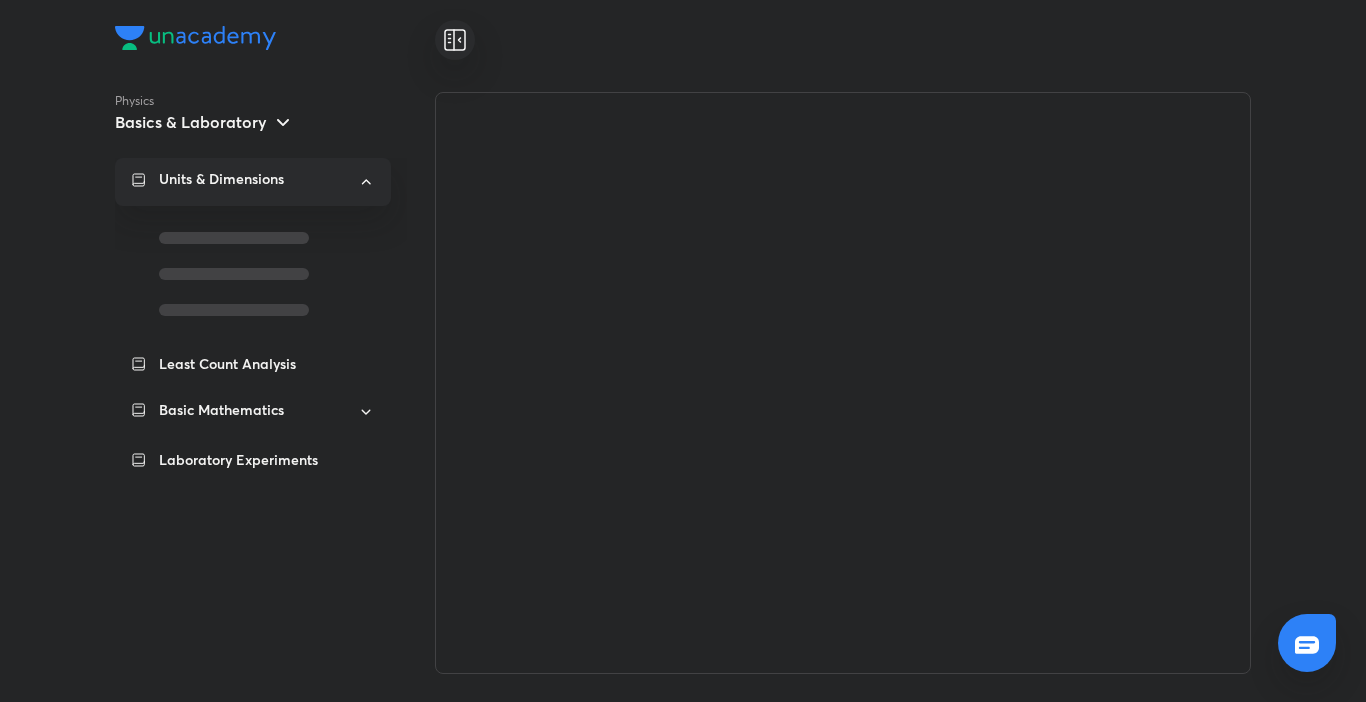 scroll, scrollTop: 0, scrollLeft: 0, axis: both 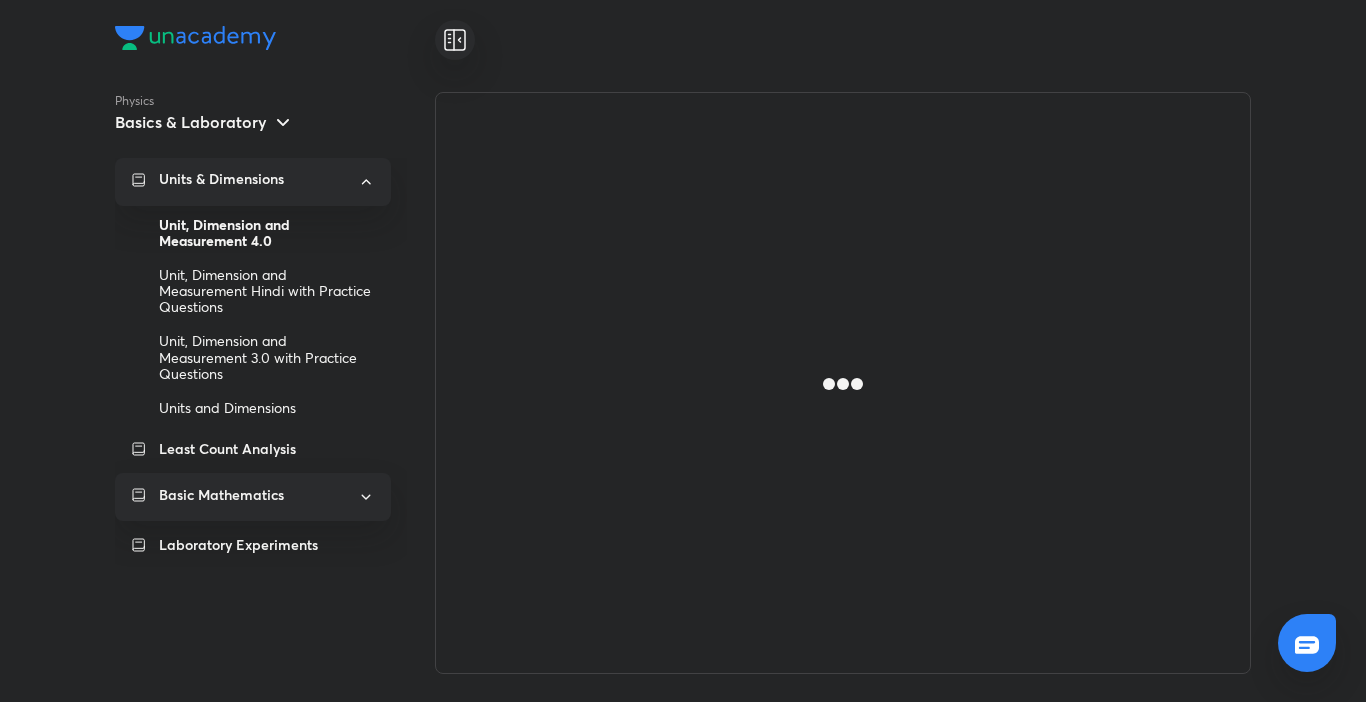 click on "Basic Mathematics" at bounding box center [252, 495] 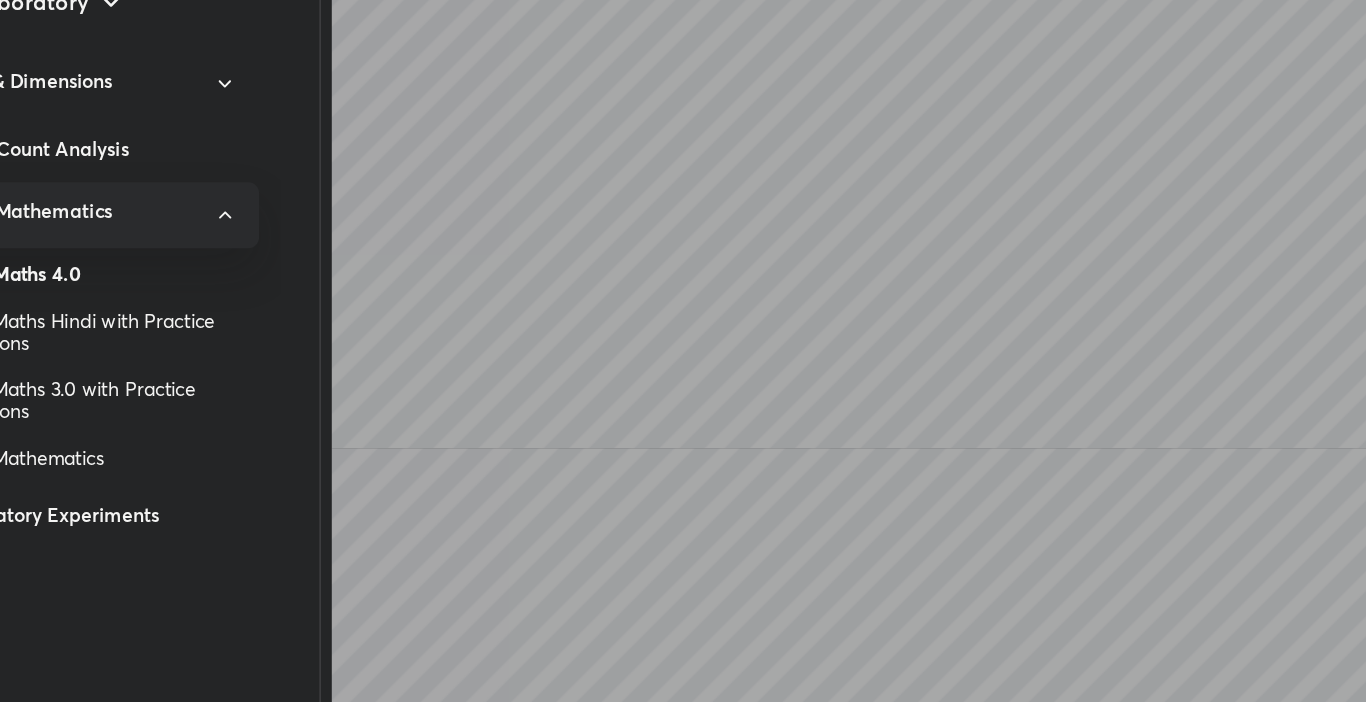 scroll, scrollTop: 6884, scrollLeft: 0, axis: vertical 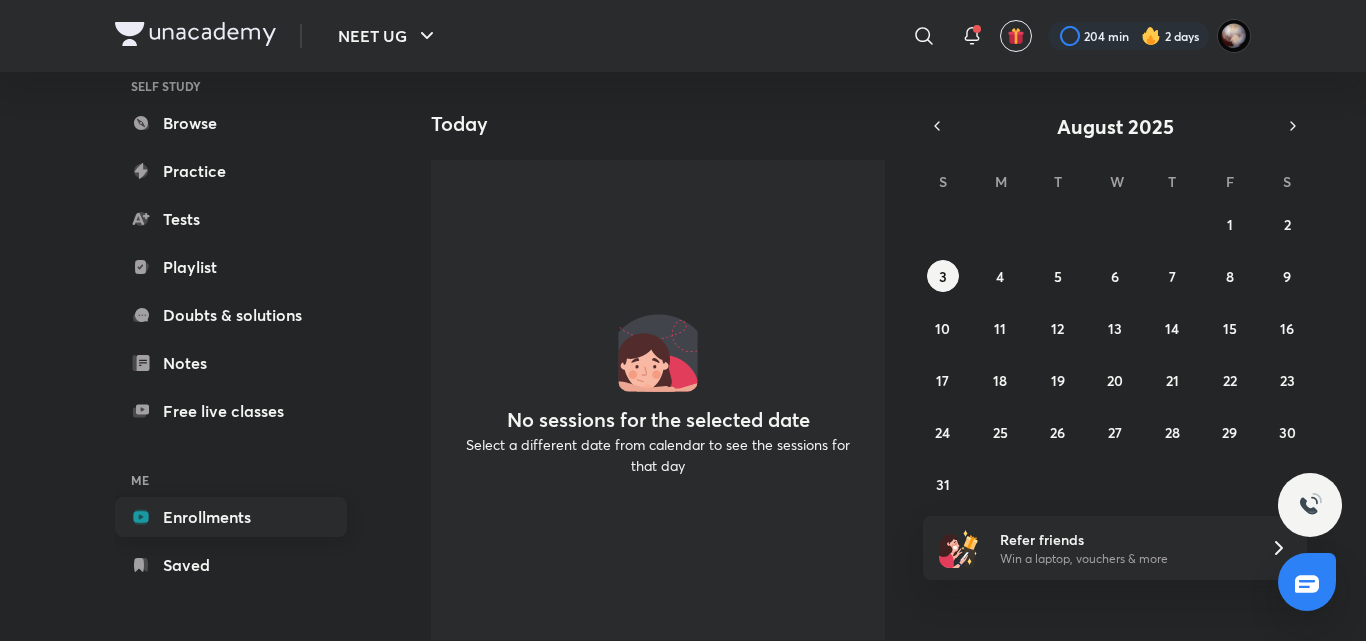 click on "Enrollments" at bounding box center [231, 517] 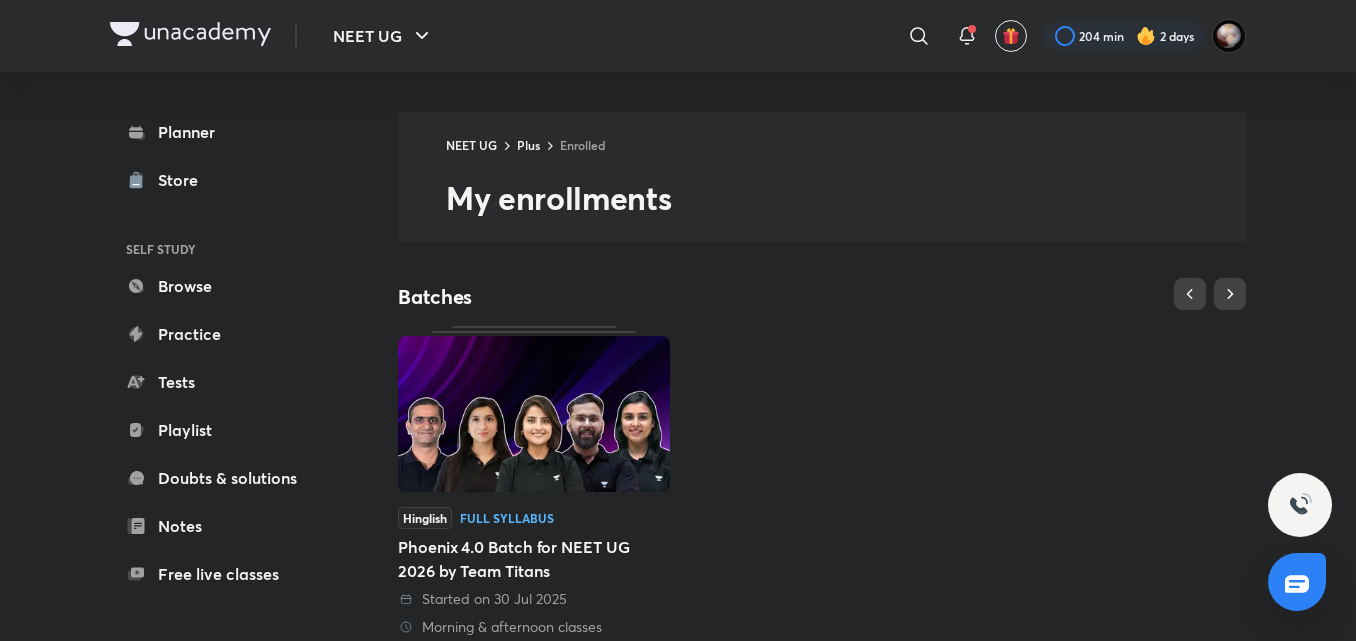 click on "Phoenix 4.0 Batch for NEET UG 2026 by Team Titans" at bounding box center [534, 559] 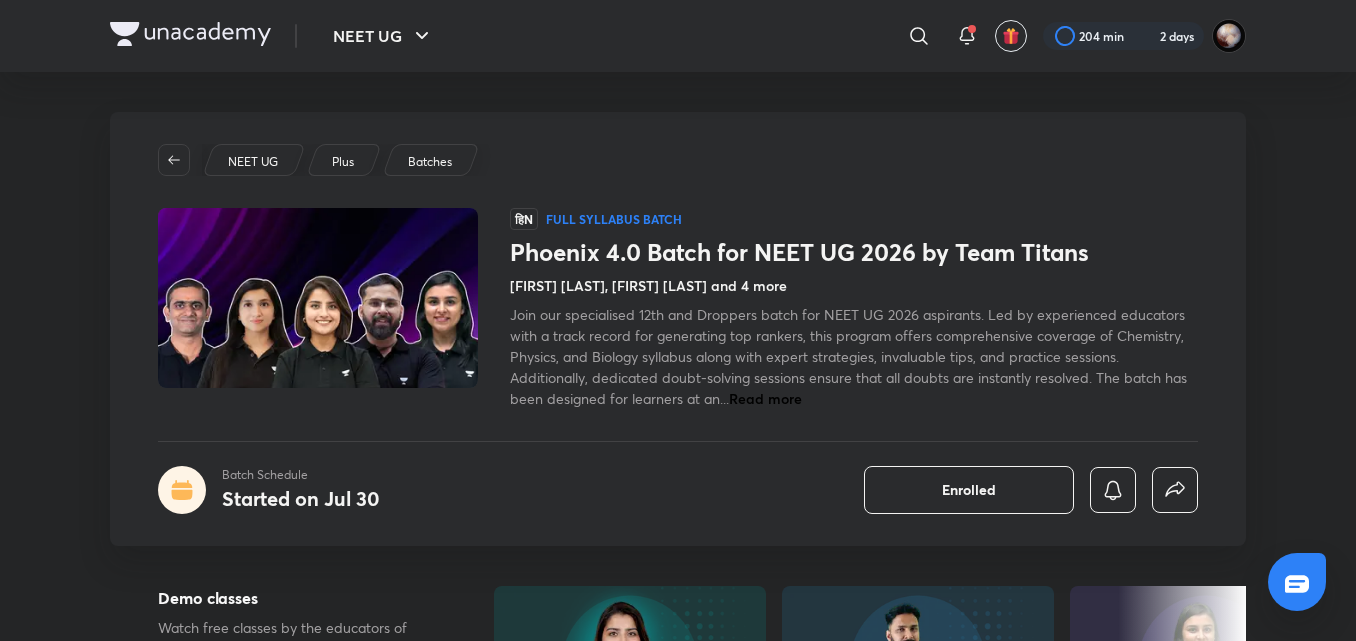 scroll, scrollTop: 0, scrollLeft: 0, axis: both 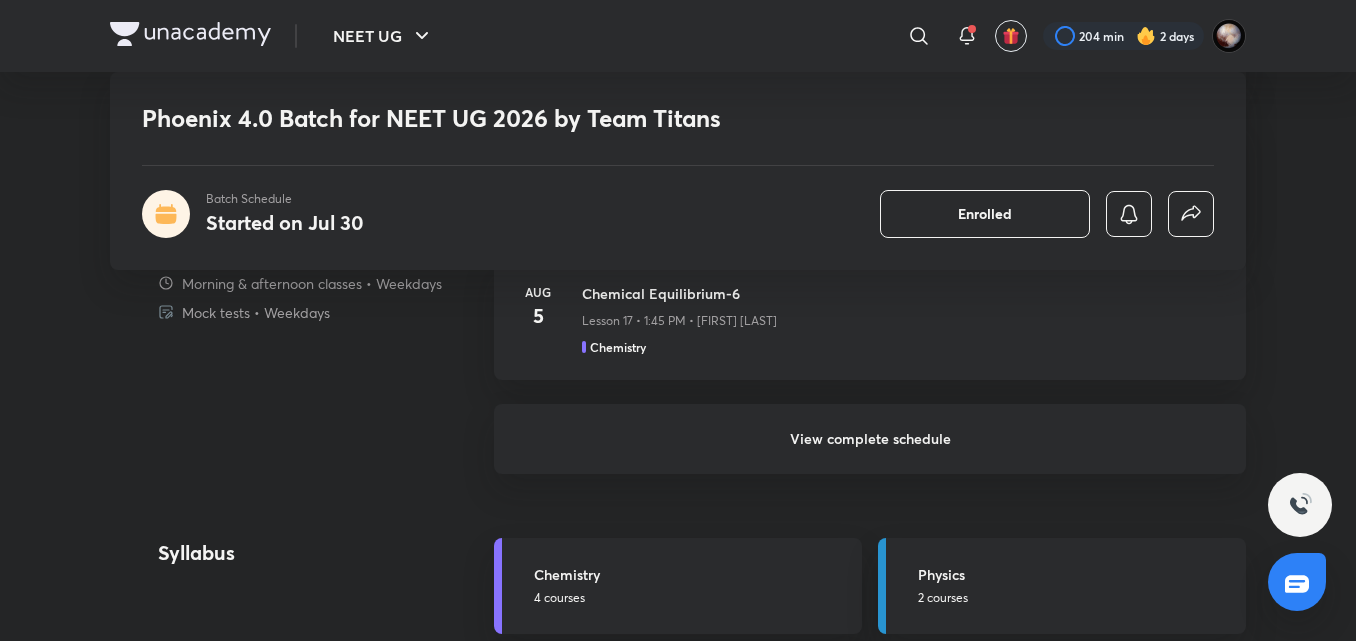 click on "View complete schedule" at bounding box center [870, 439] 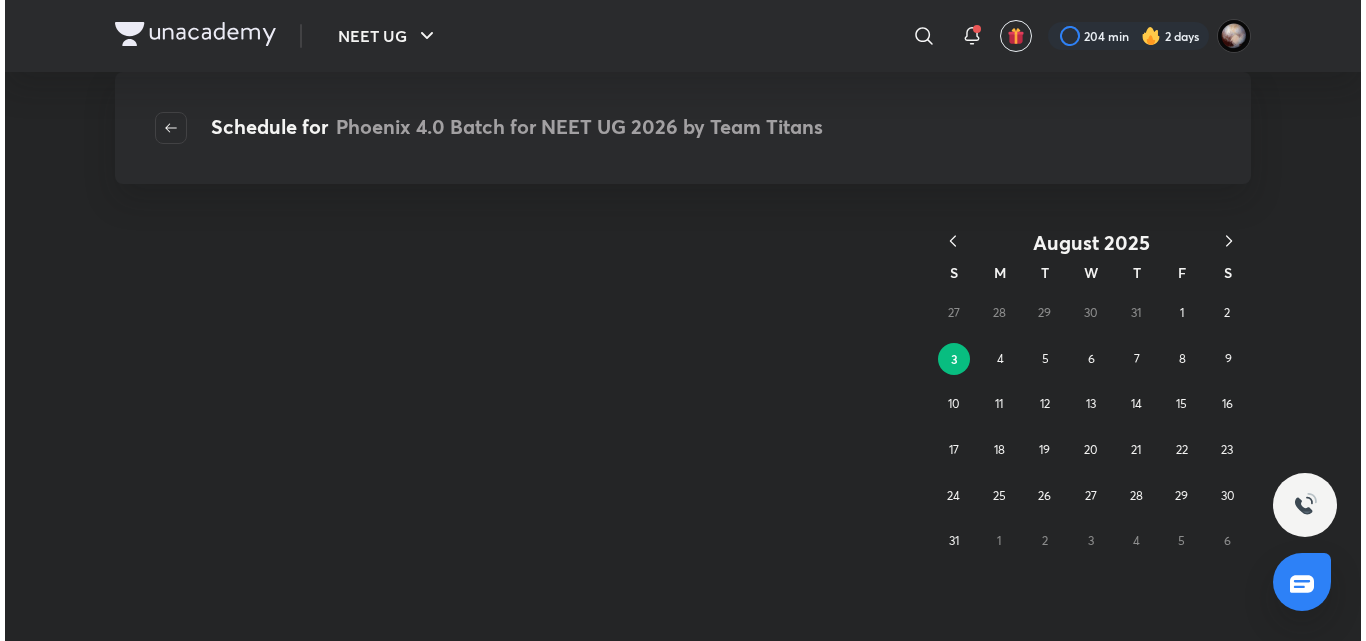 scroll, scrollTop: 0, scrollLeft: 0, axis: both 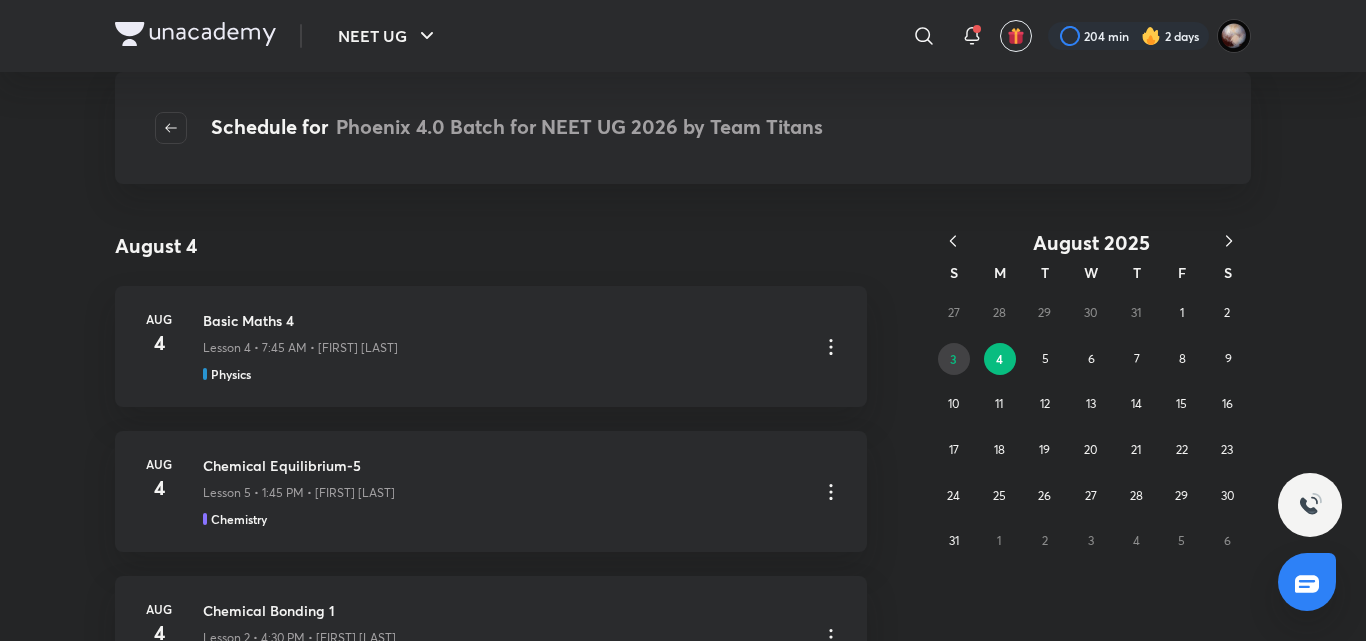 click on "3" at bounding box center [953, 359] 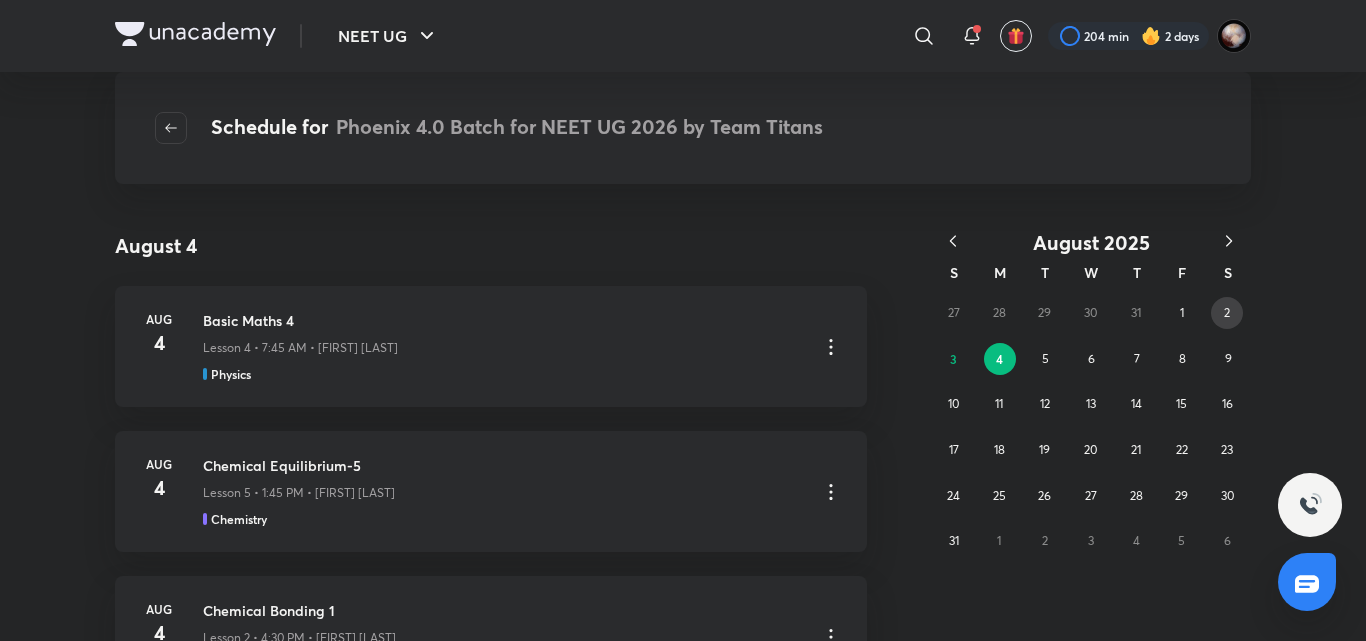click on "2" at bounding box center (1227, 313) 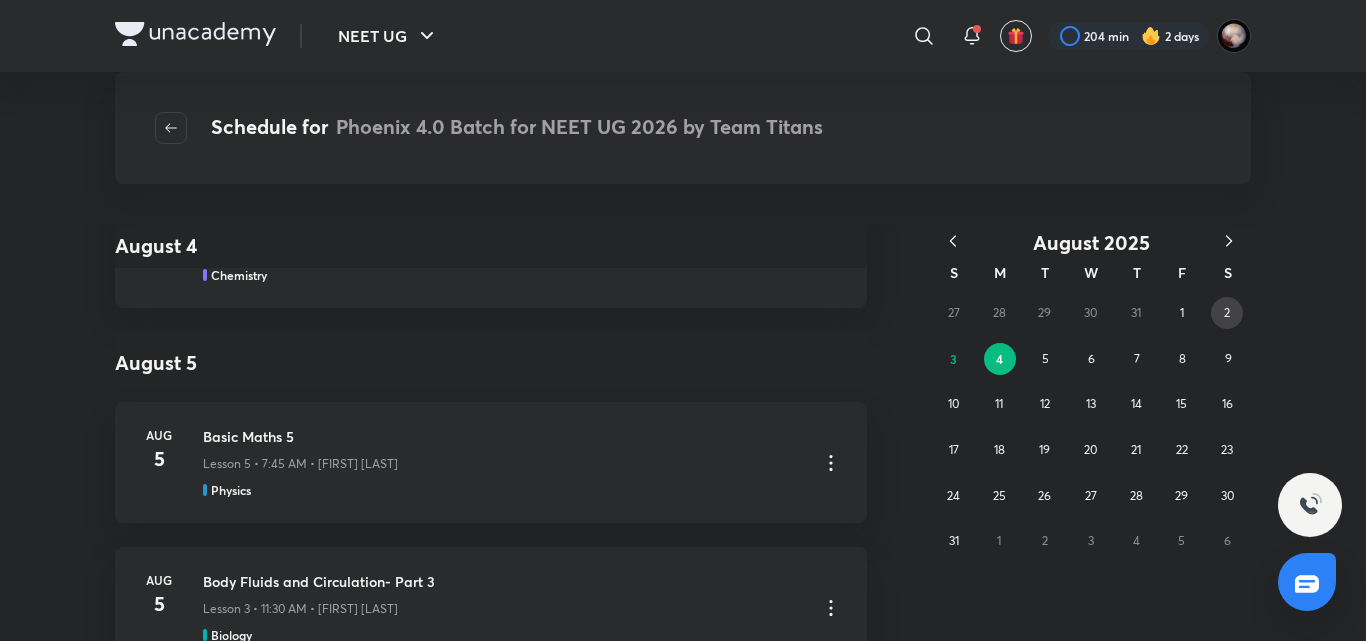 scroll, scrollTop: 895, scrollLeft: 0, axis: vertical 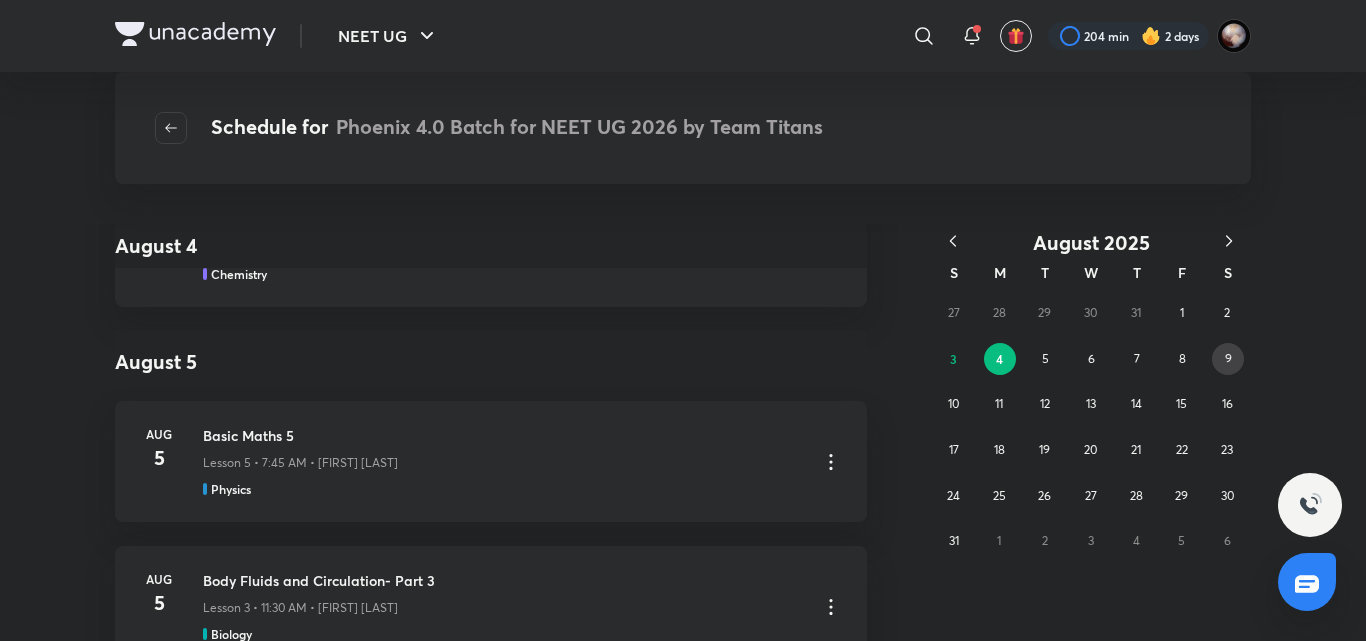 click on "9" at bounding box center [1228, 359] 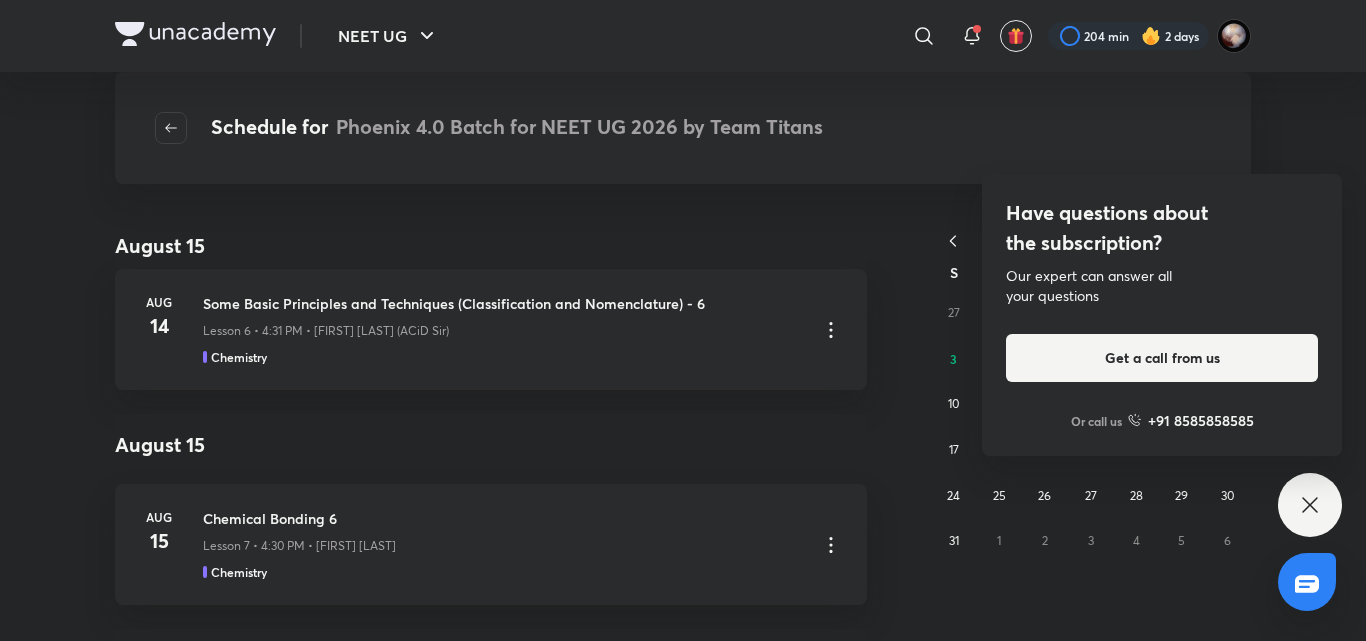 scroll, scrollTop: 1240, scrollLeft: 0, axis: vertical 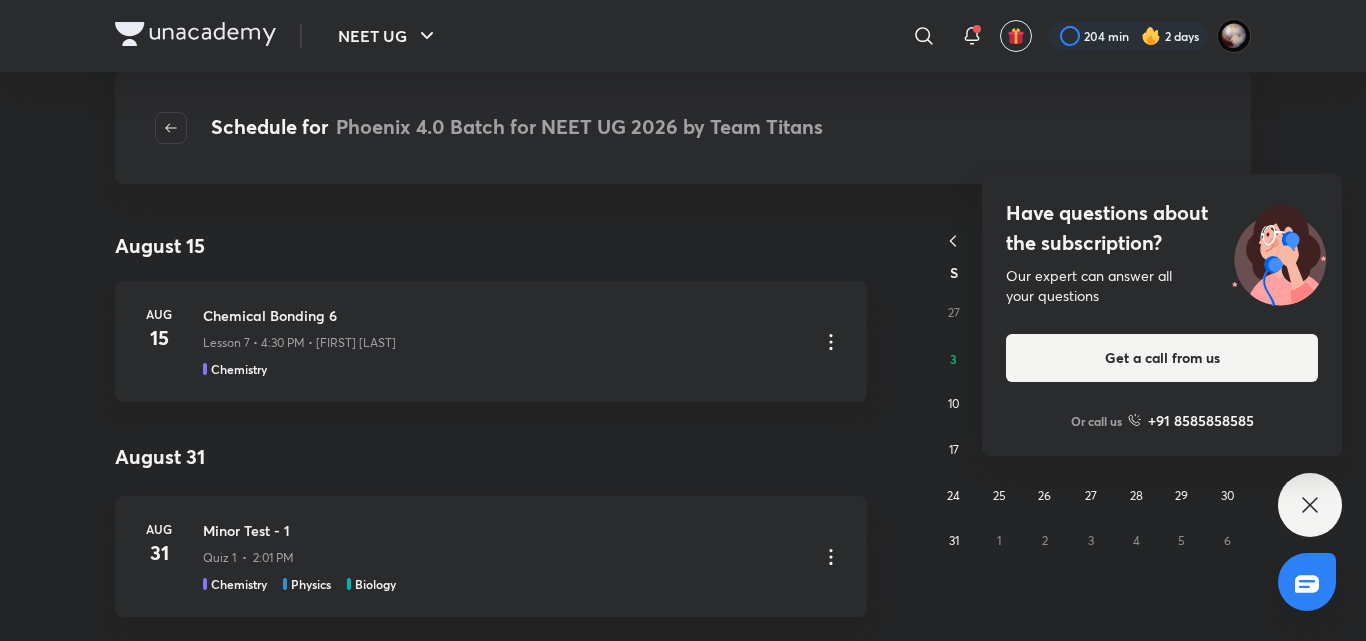 click 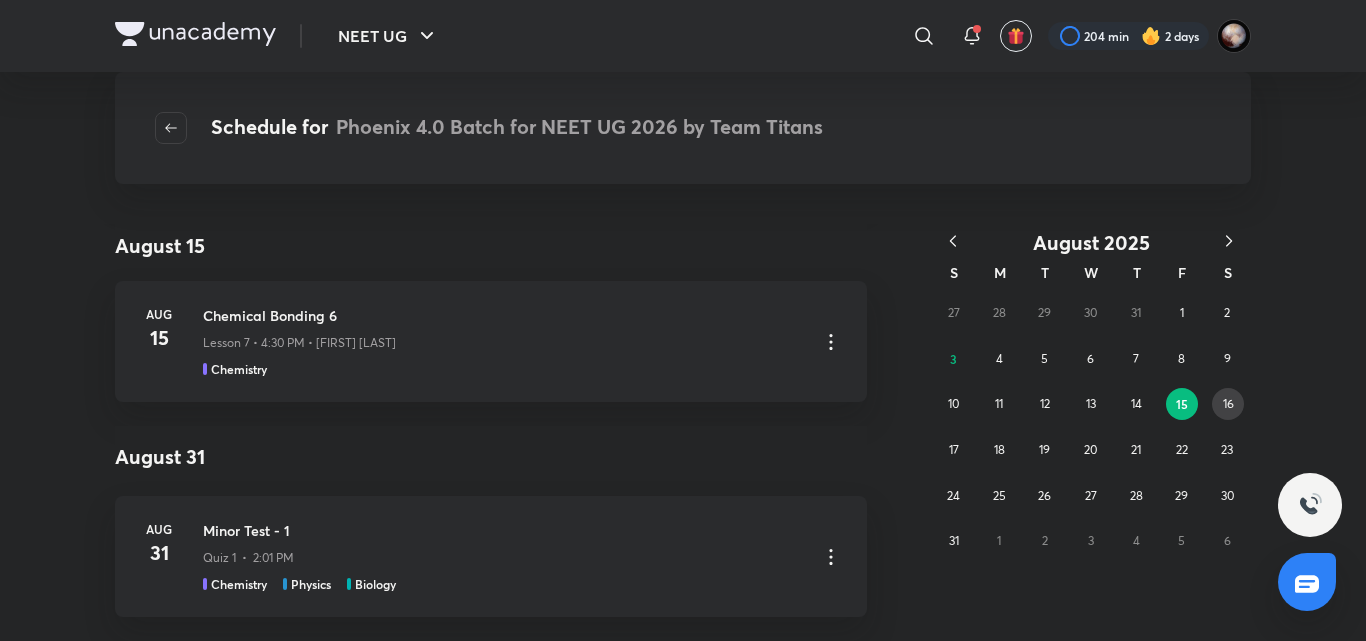 click on "16" at bounding box center (1228, 403) 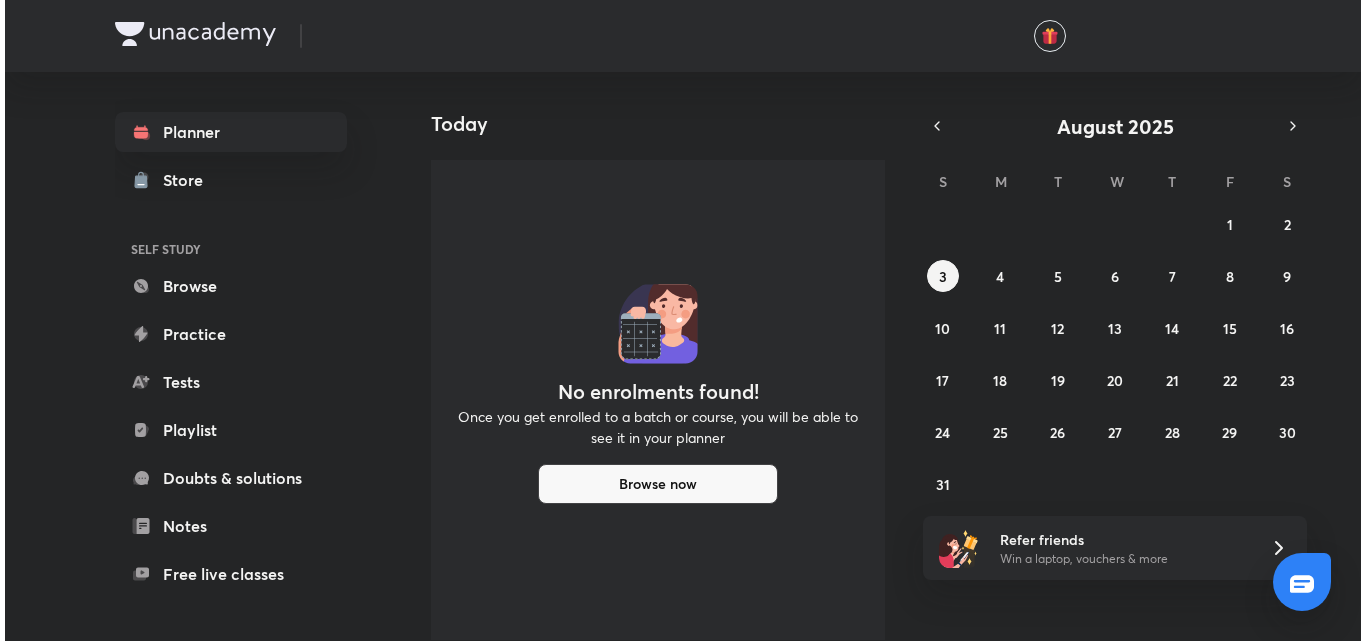scroll, scrollTop: 0, scrollLeft: 0, axis: both 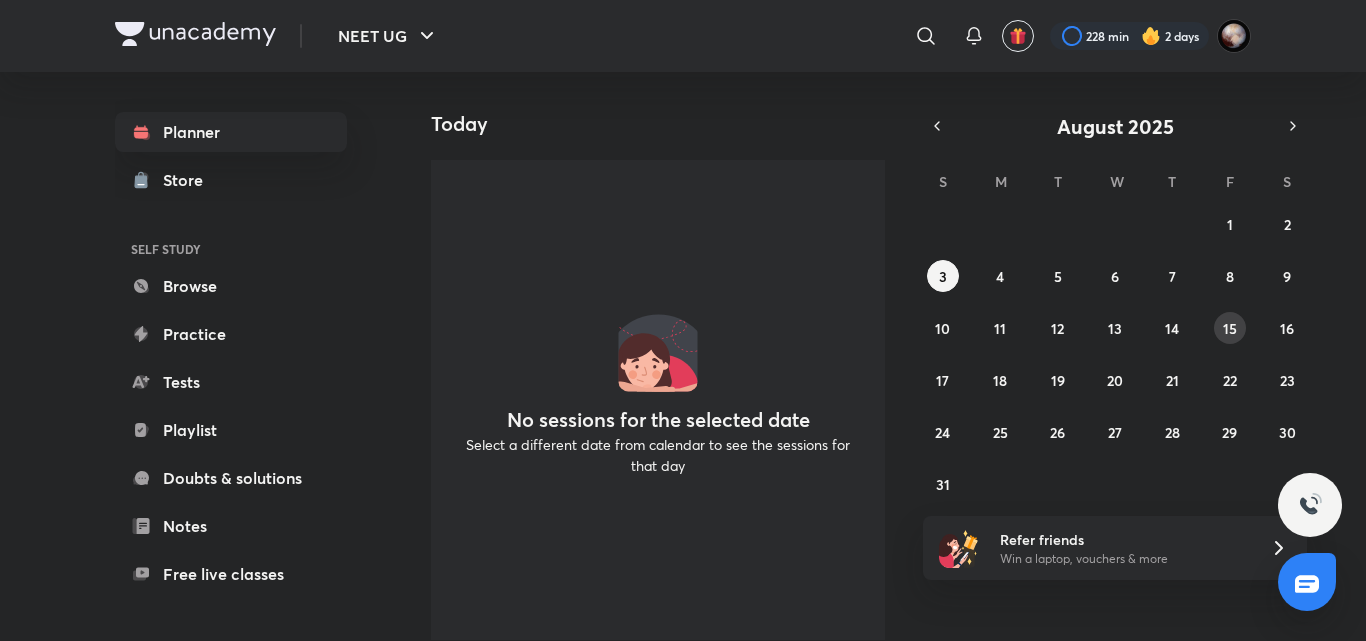 click on "15" at bounding box center [1230, 328] 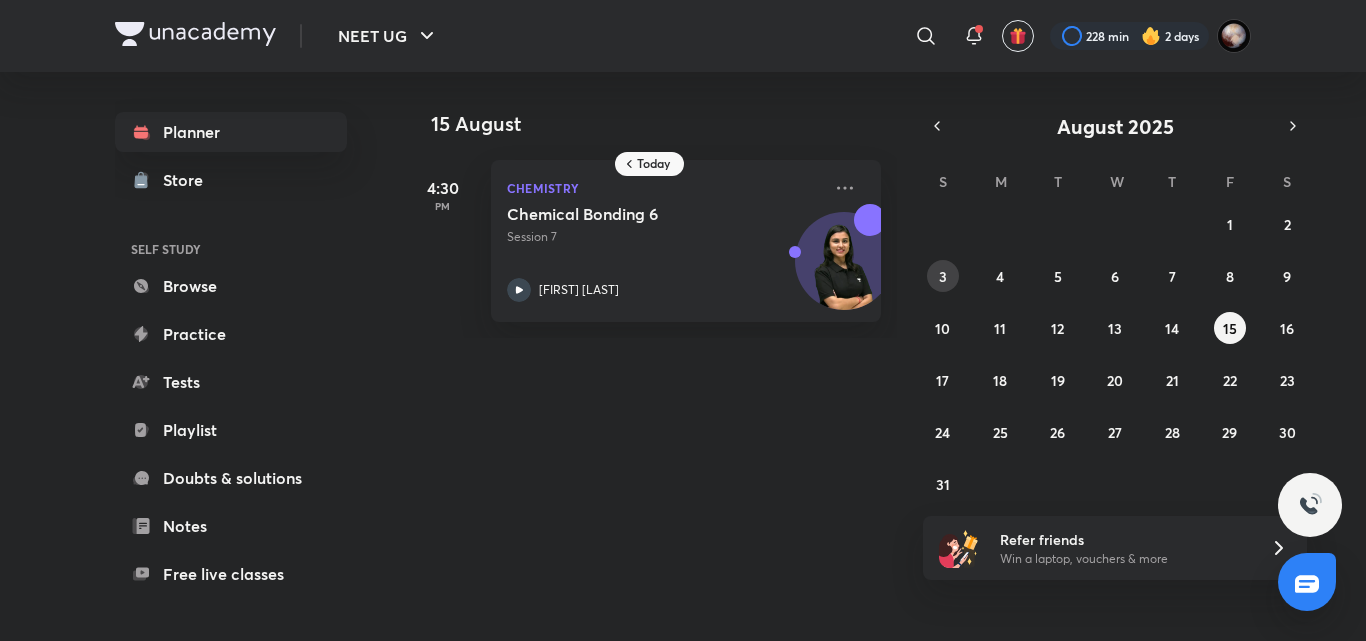 click on "3" at bounding box center (943, 276) 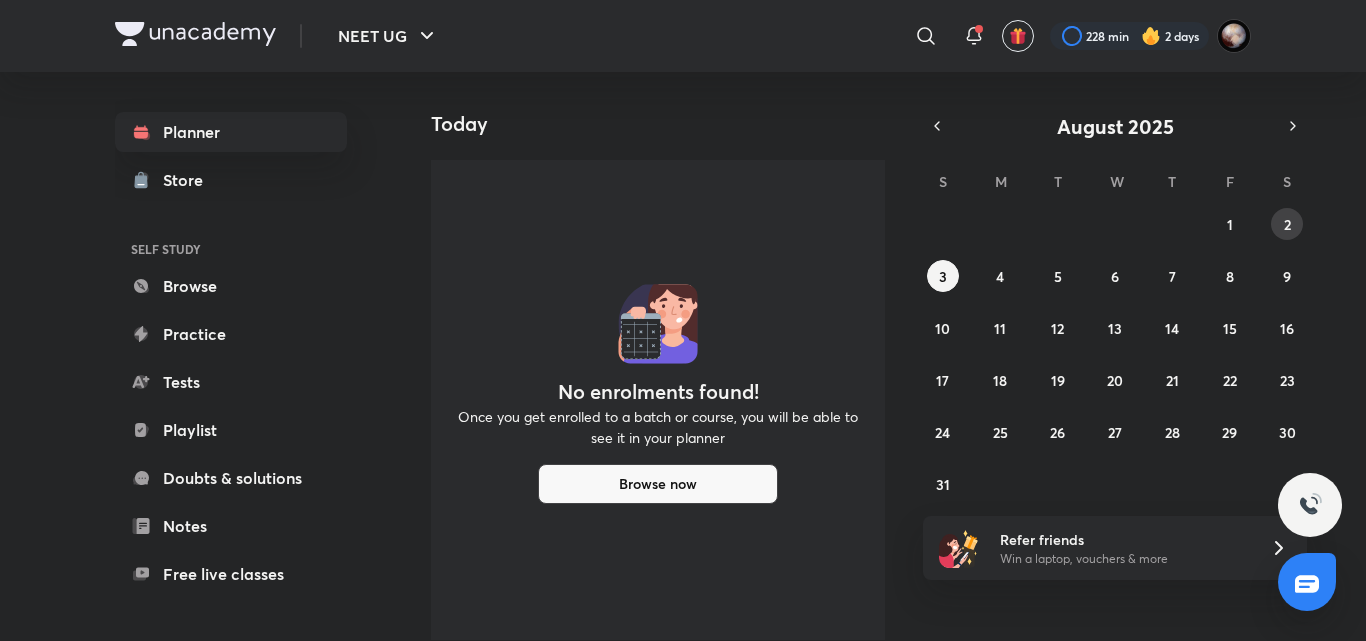 click on "2" at bounding box center (1287, 224) 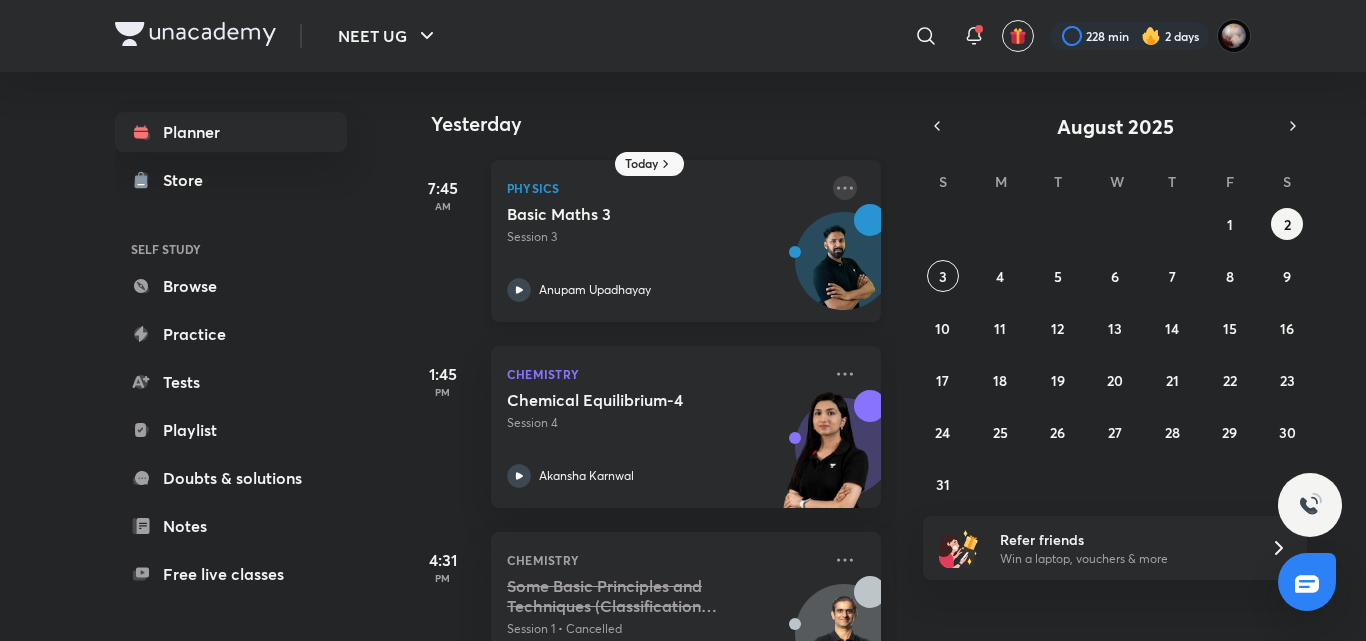 click 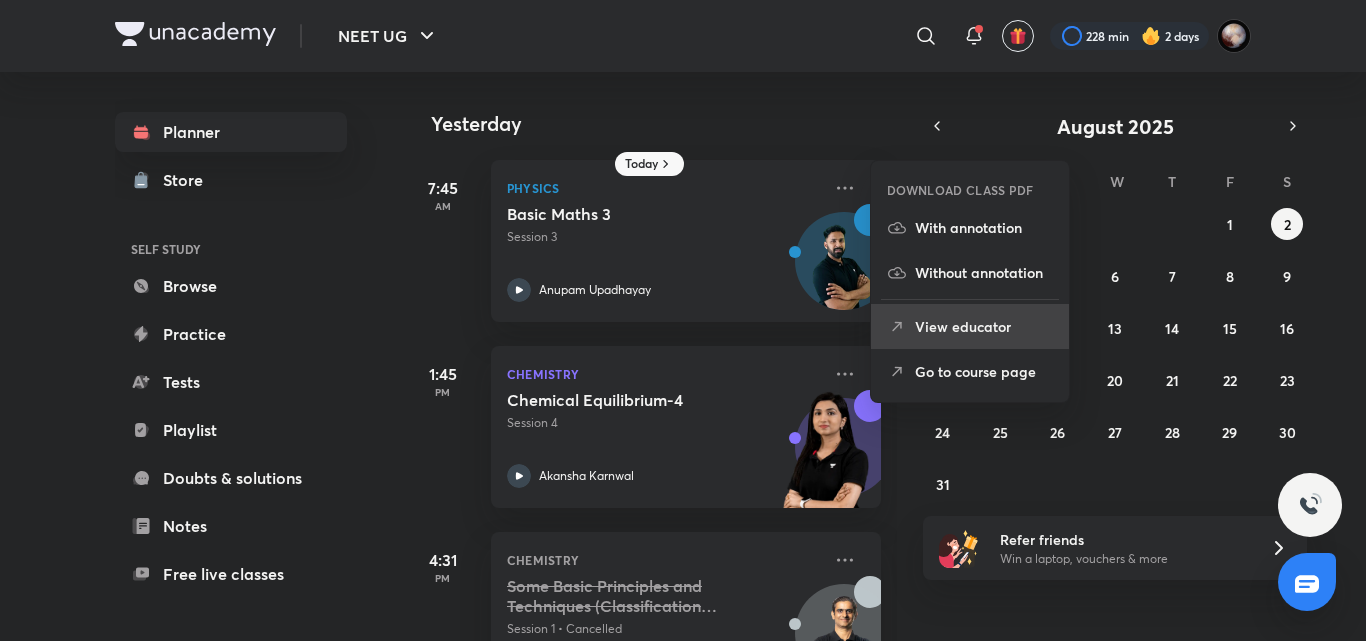 click on "View educator" at bounding box center [984, 326] 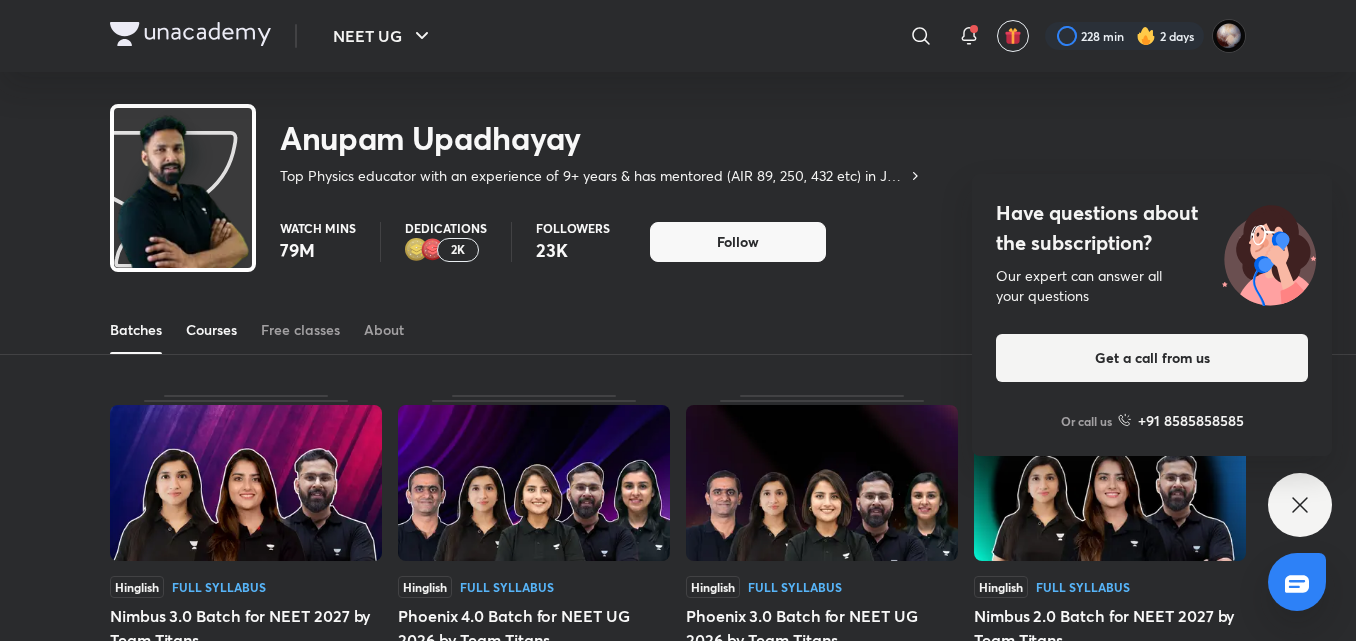click on "Courses" at bounding box center (211, 330) 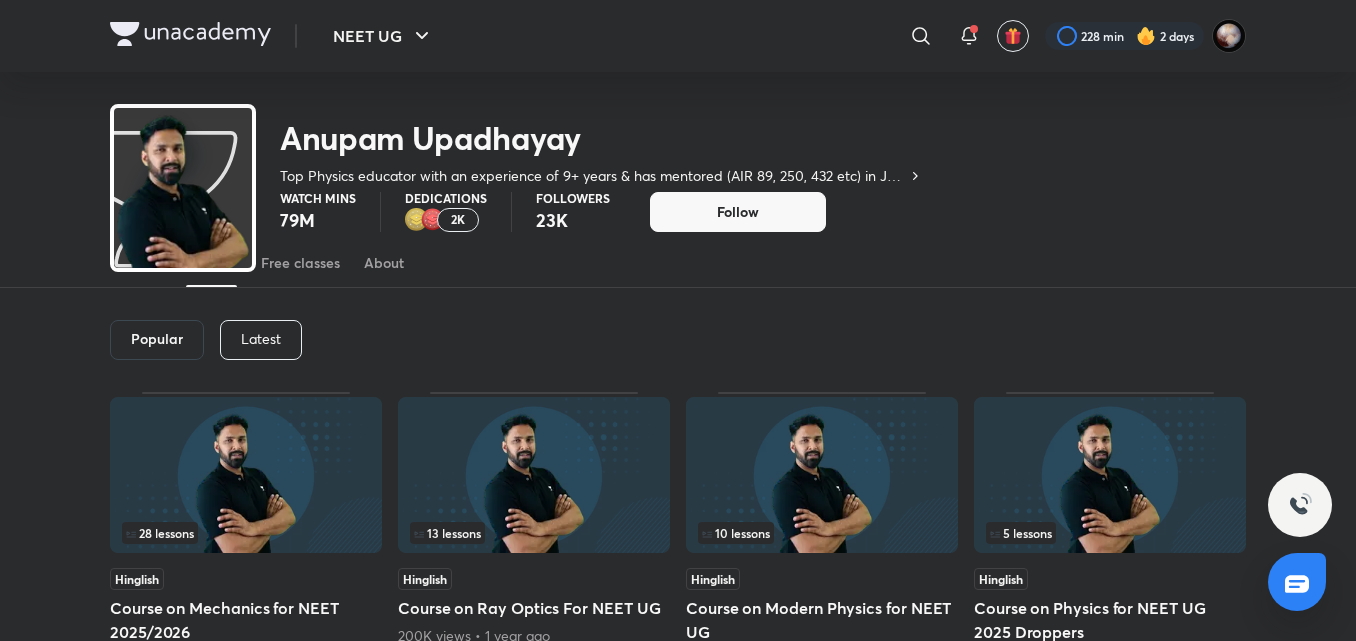 scroll, scrollTop: 0, scrollLeft: 0, axis: both 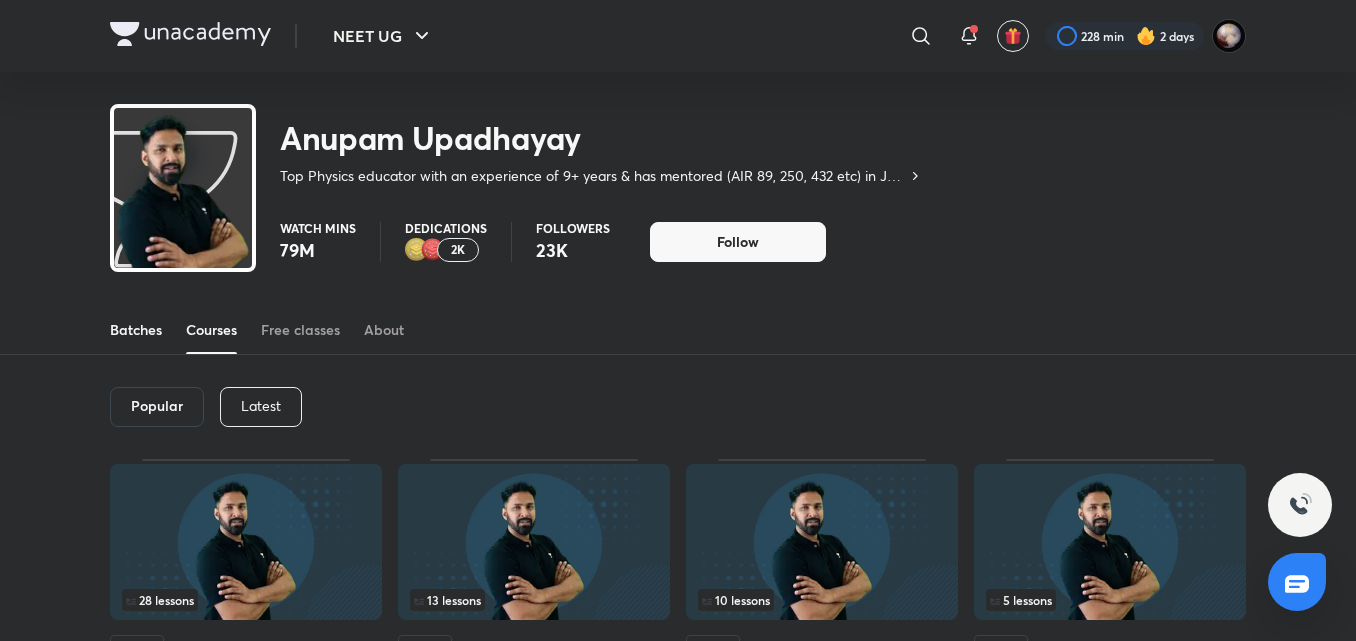 click on "Batches" at bounding box center [136, 330] 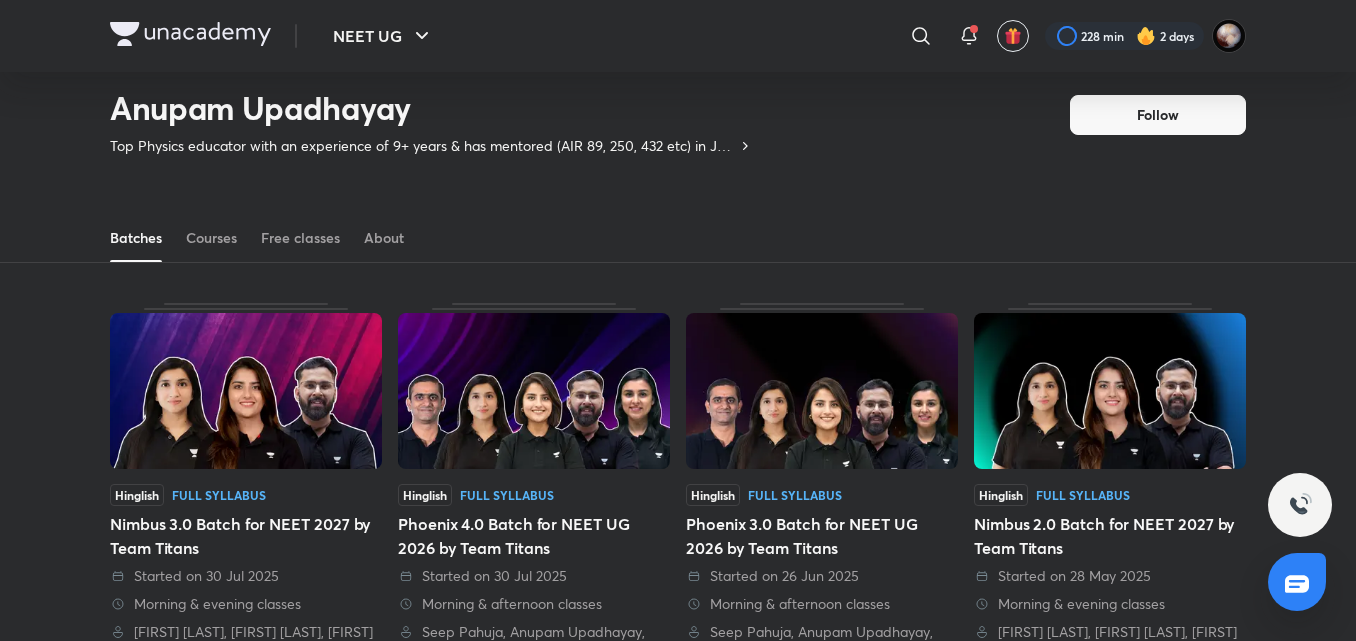 scroll, scrollTop: 25, scrollLeft: 0, axis: vertical 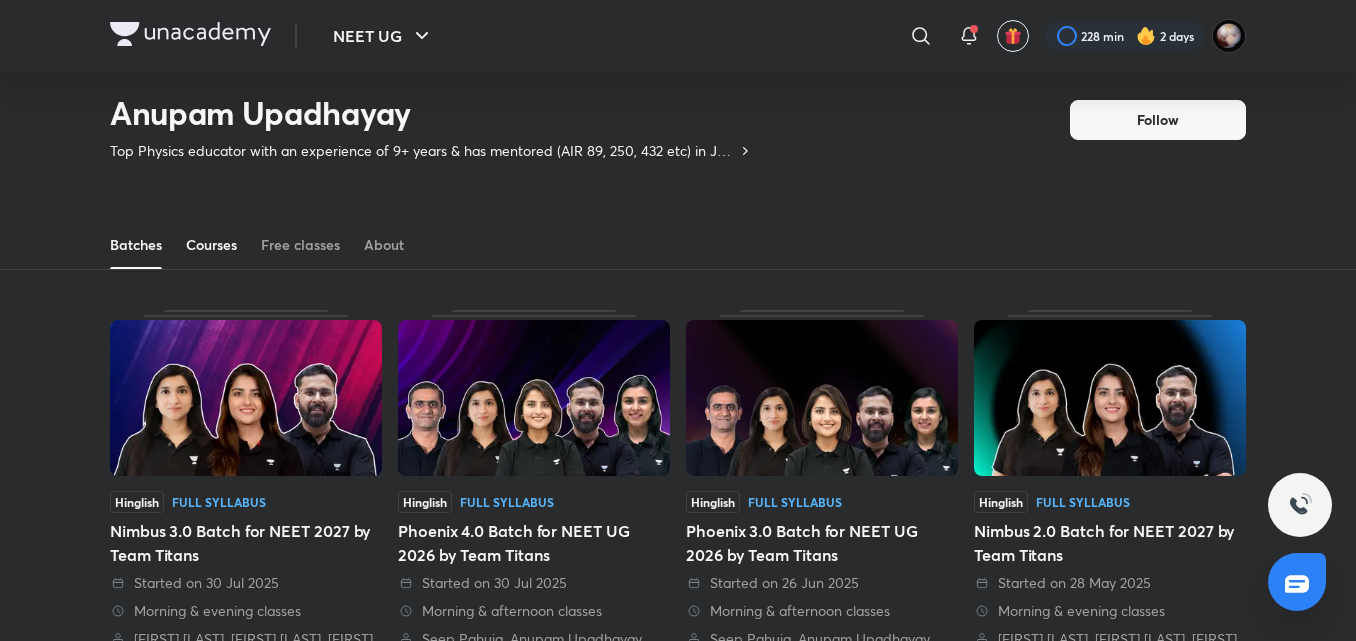 click on "Courses" at bounding box center (211, 245) 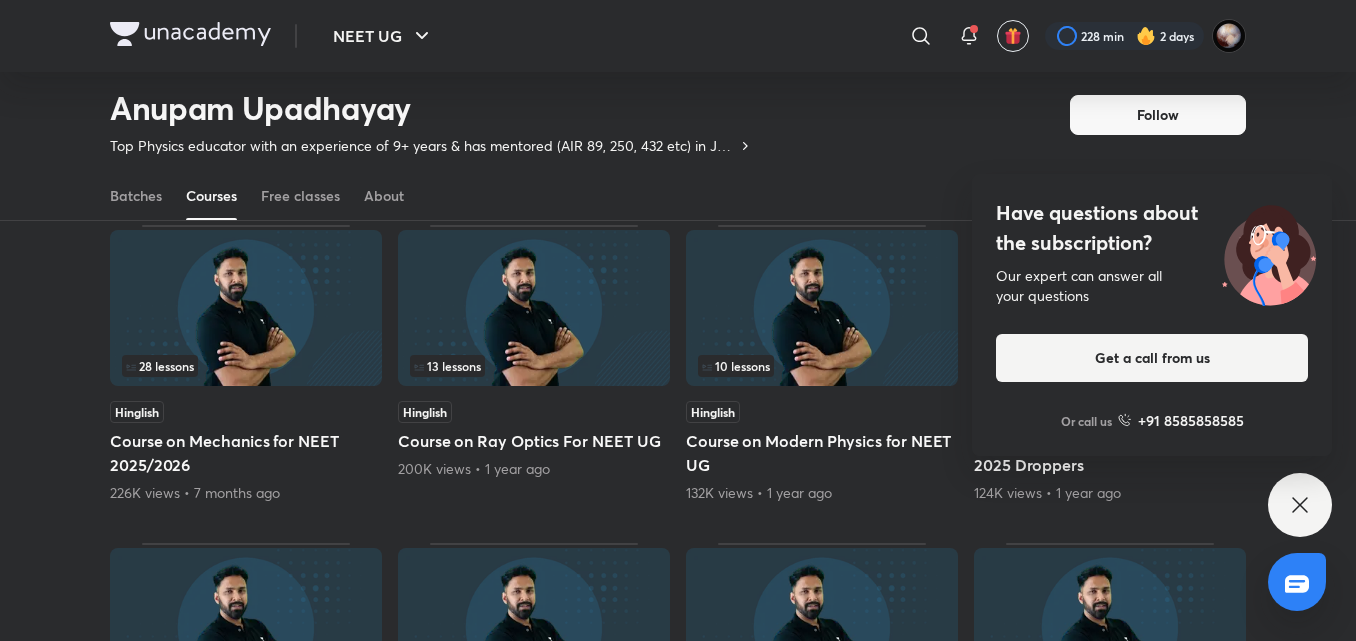 scroll, scrollTop: 37, scrollLeft: 0, axis: vertical 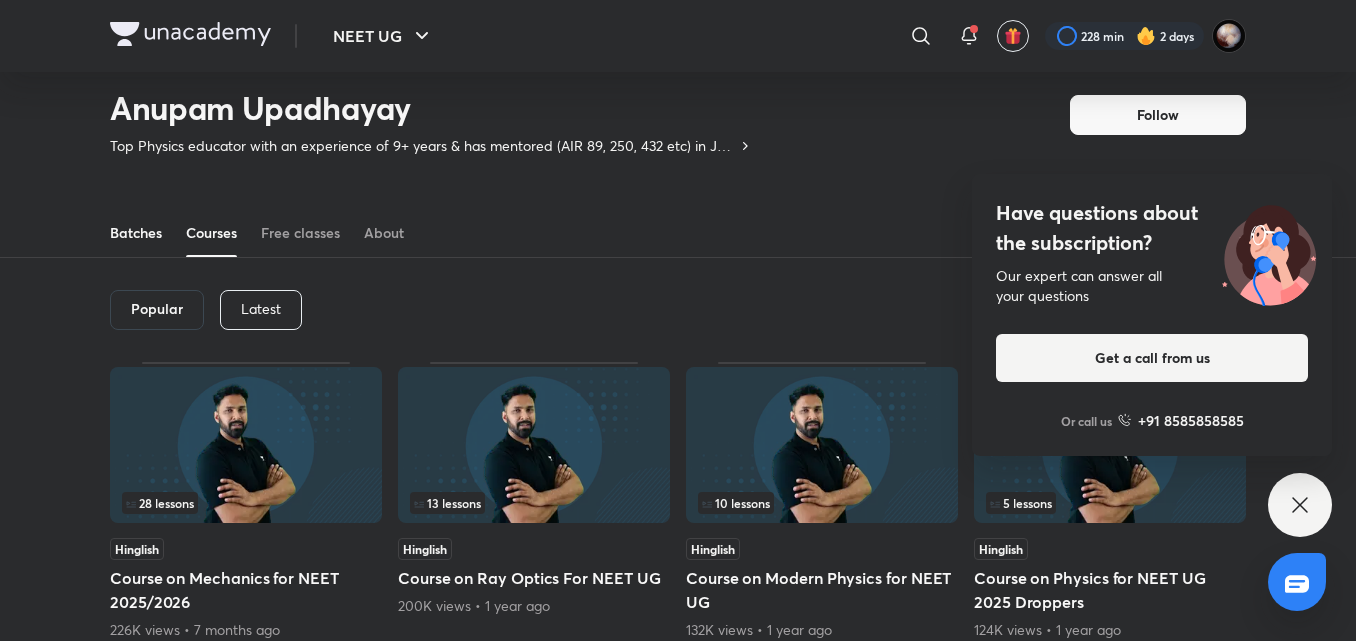 click on "Batches" at bounding box center [136, 233] 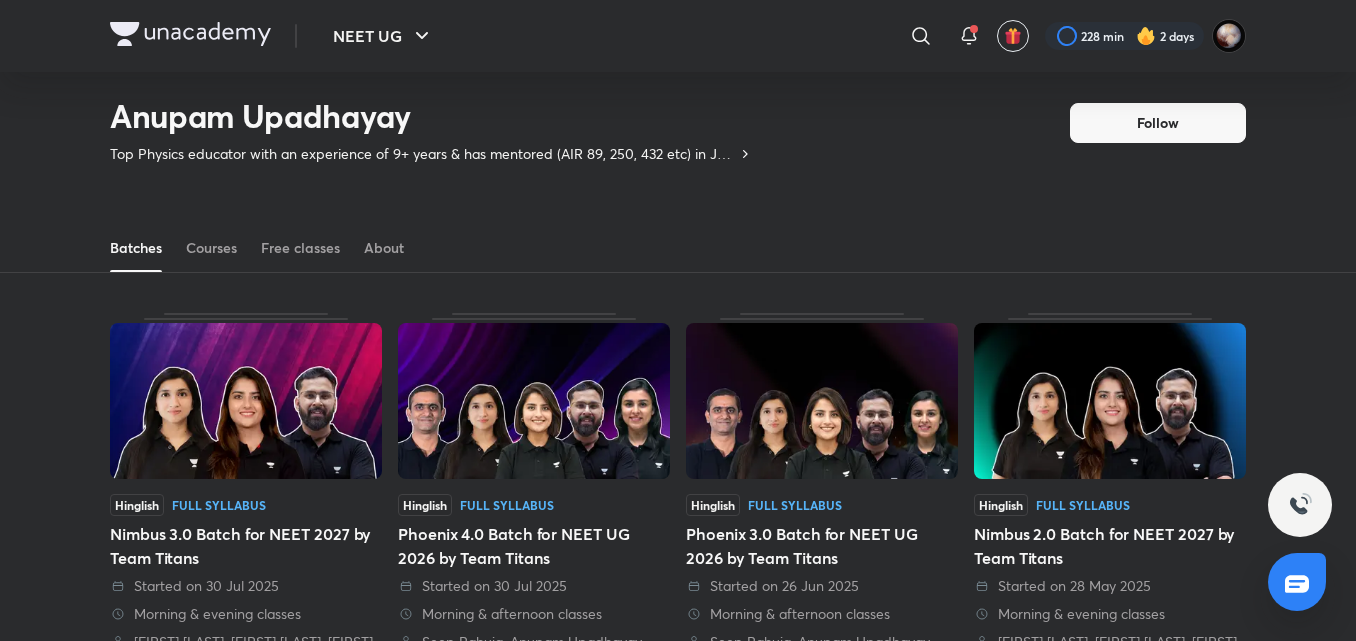 scroll, scrollTop: 13, scrollLeft: 0, axis: vertical 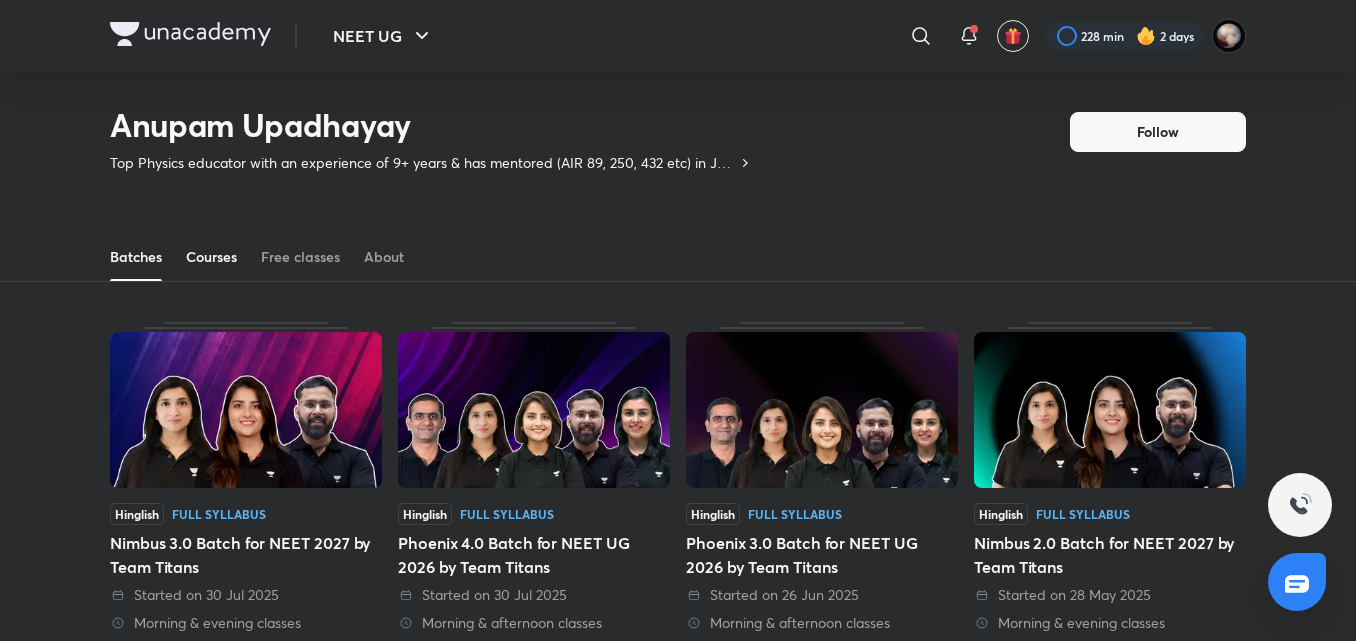 click on "Courses" at bounding box center [211, 257] 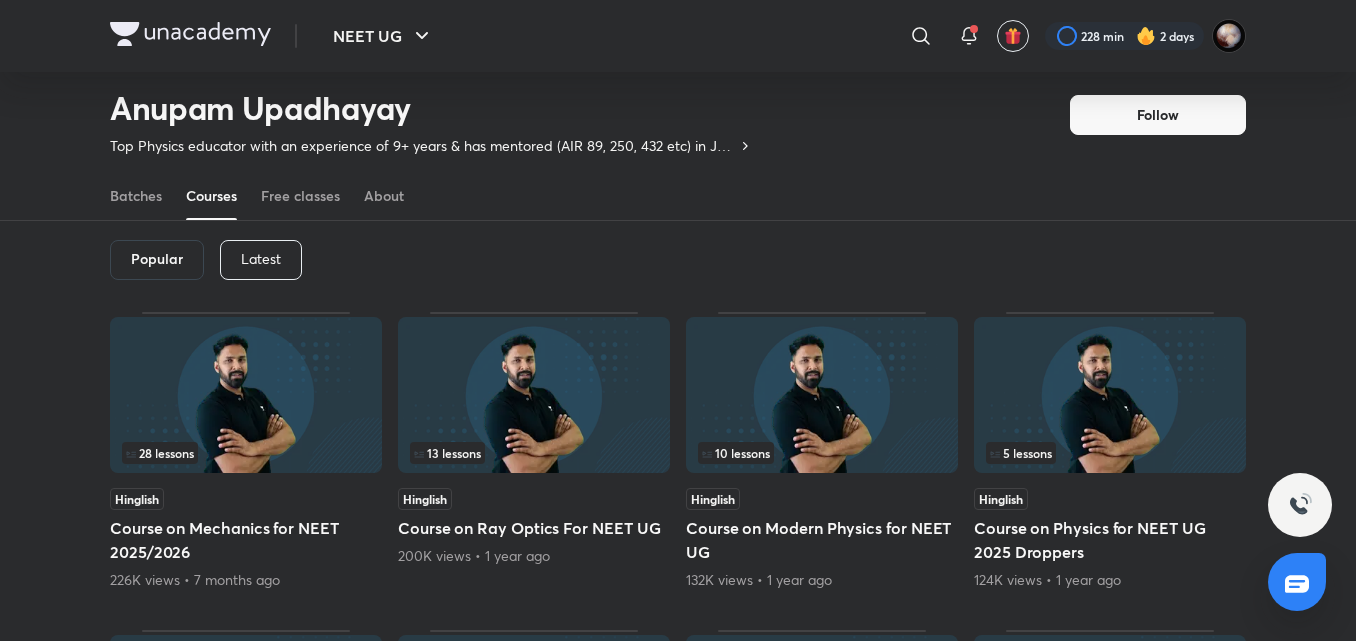 scroll, scrollTop: 85, scrollLeft: 0, axis: vertical 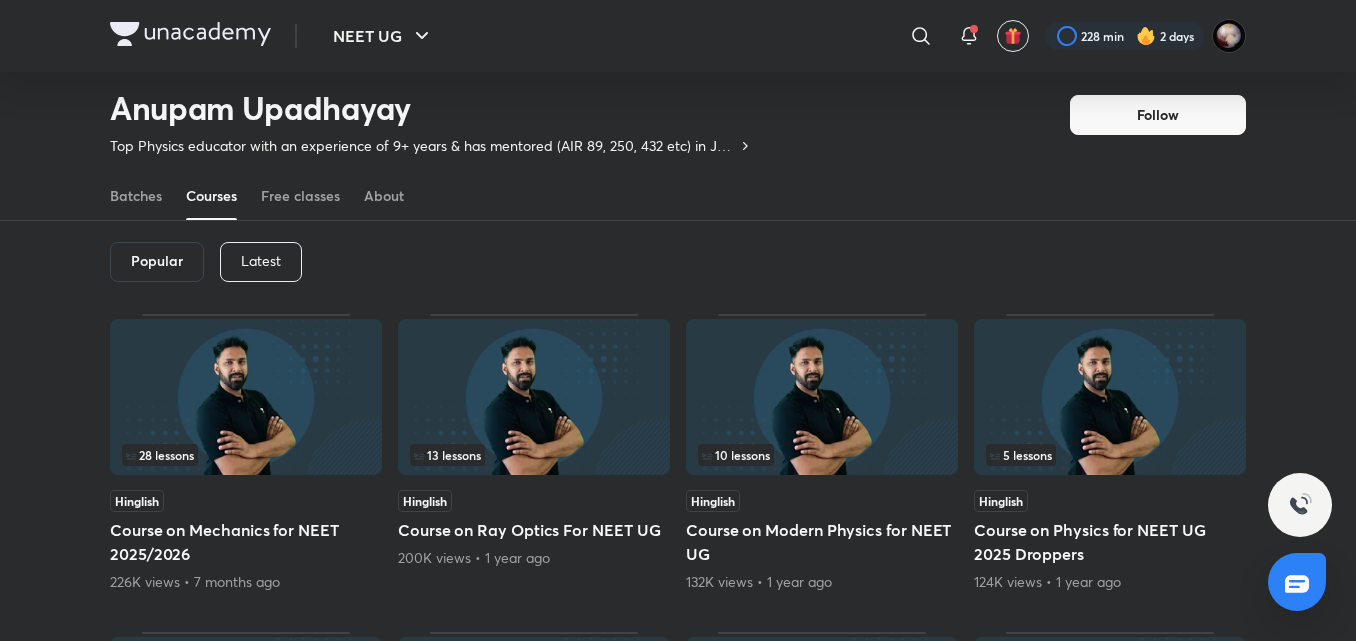 click on "Latest" at bounding box center (261, 261) 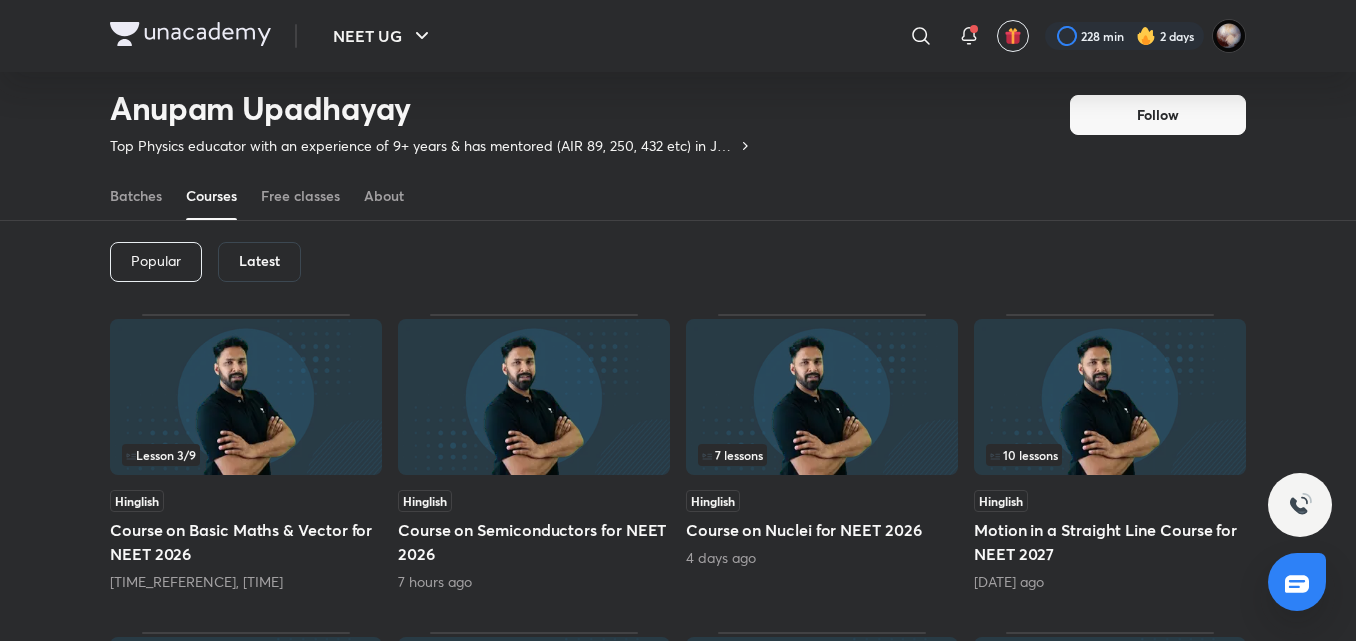 click on "Course on Semiconductors for NEET 2026" at bounding box center (534, 542) 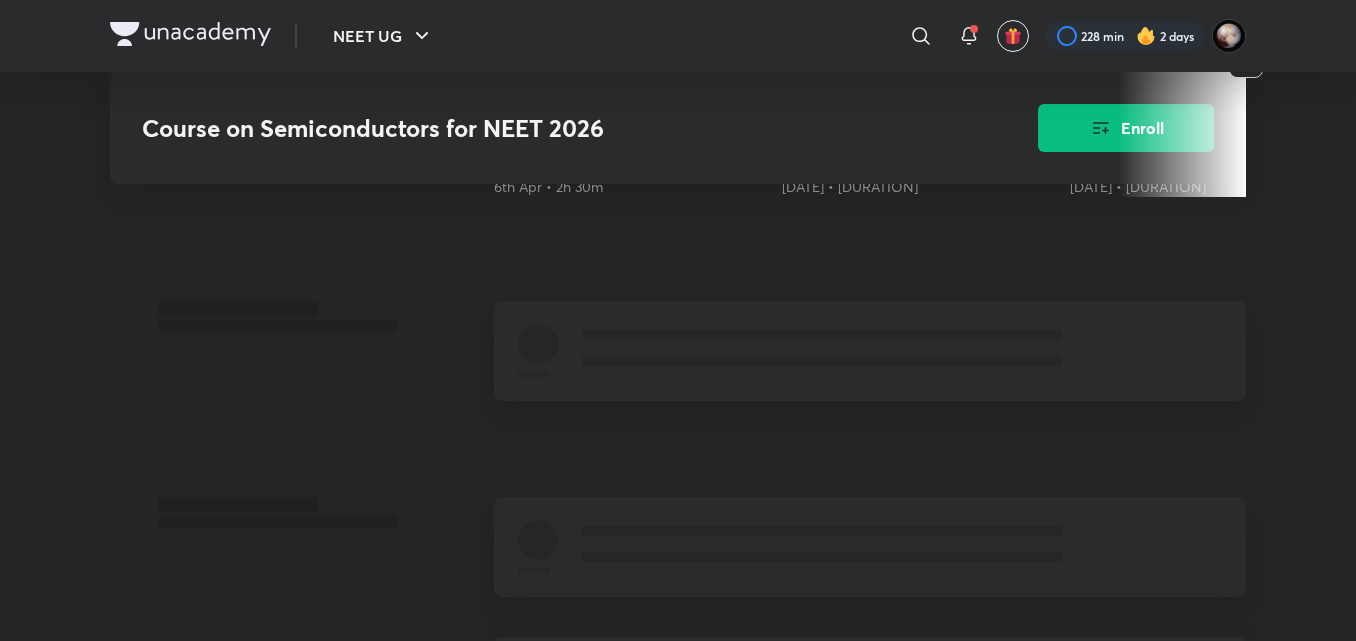 scroll, scrollTop: 735, scrollLeft: 0, axis: vertical 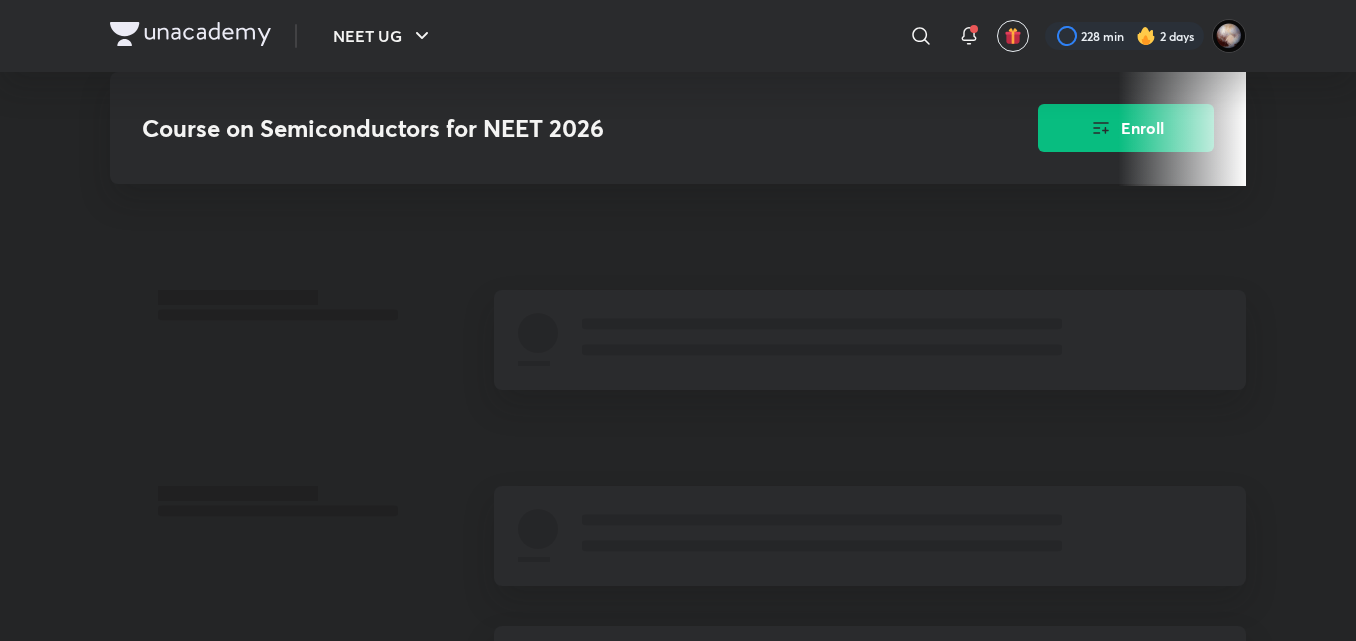 click at bounding box center (318, 536) 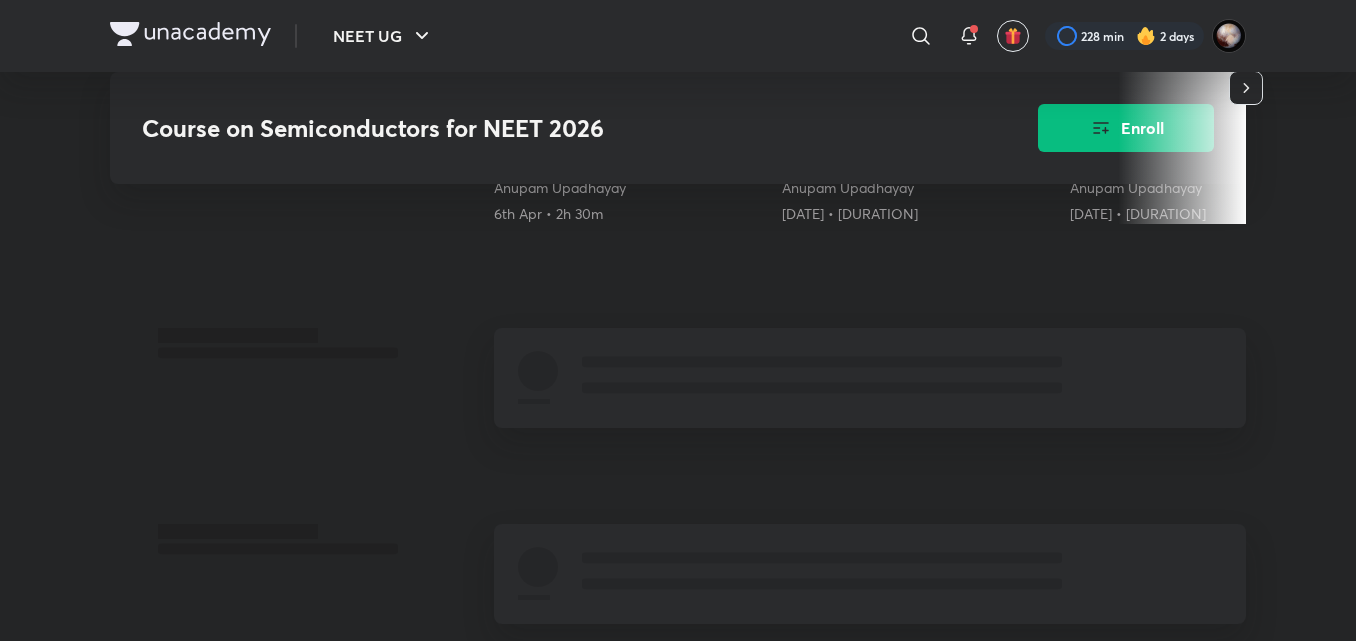 scroll, scrollTop: 683, scrollLeft: 0, axis: vertical 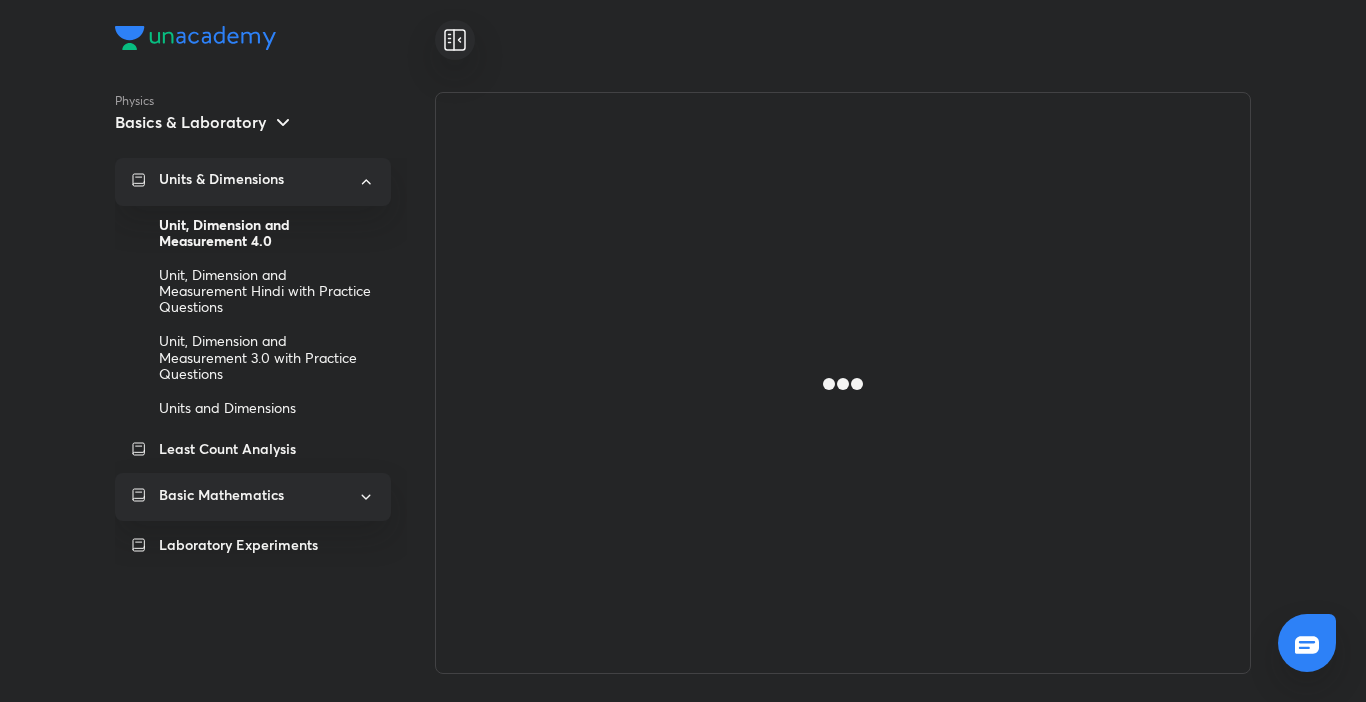 click on "Basic Mathematics" at bounding box center (221, 495) 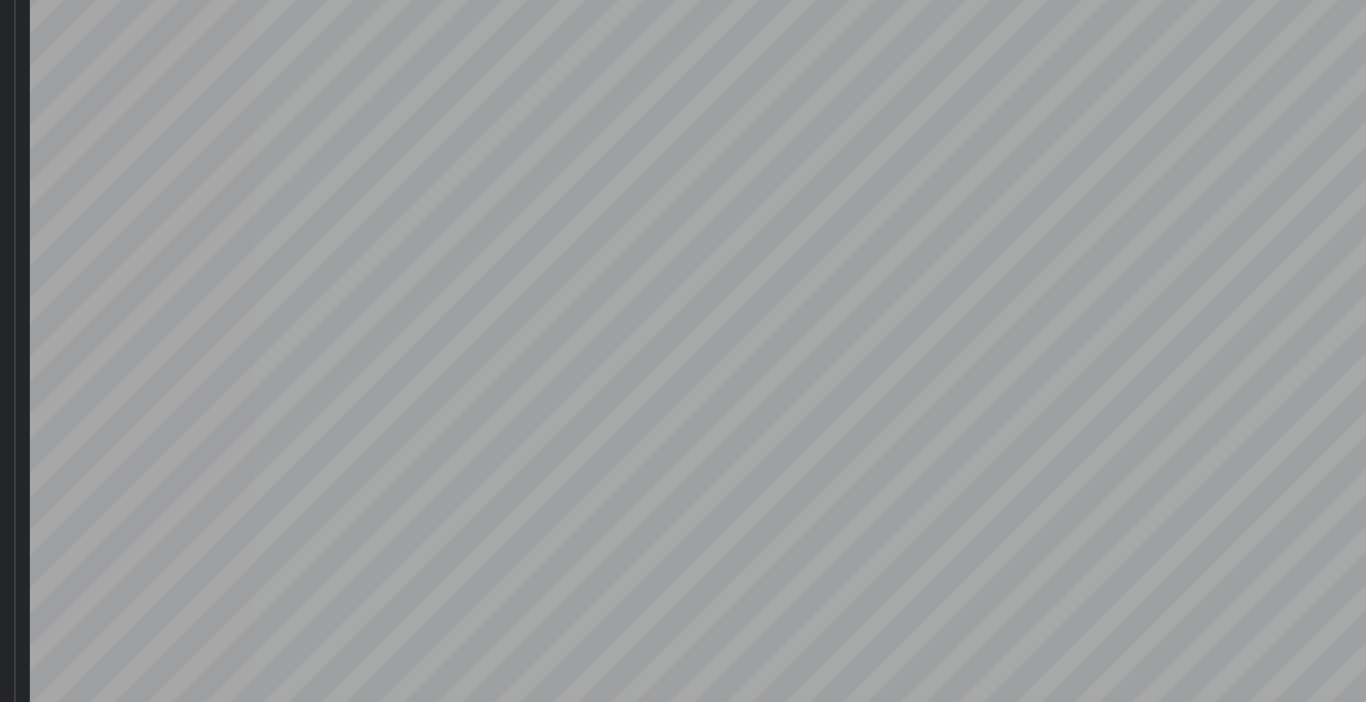 scroll, scrollTop: 23692, scrollLeft: 0, axis: vertical 